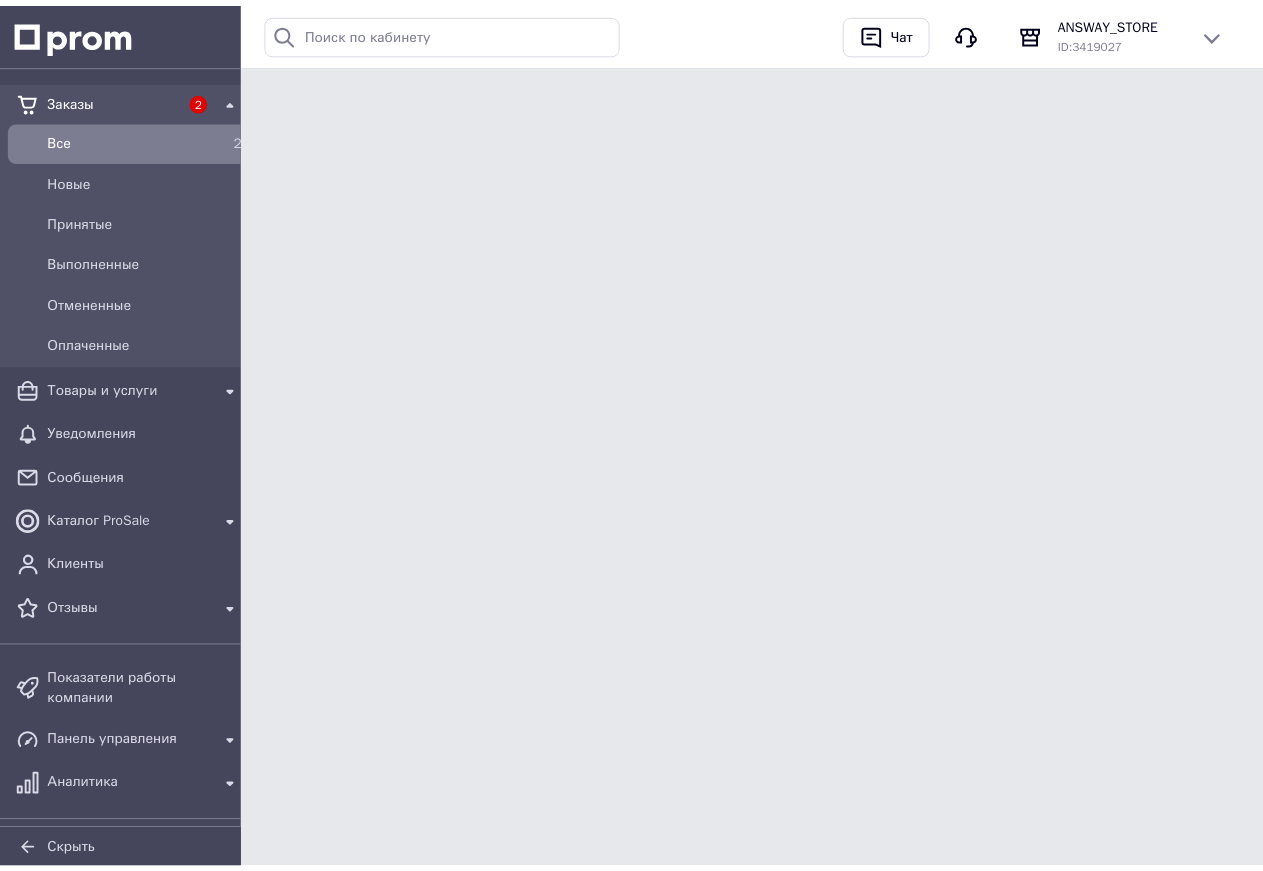 scroll, scrollTop: 0, scrollLeft: 0, axis: both 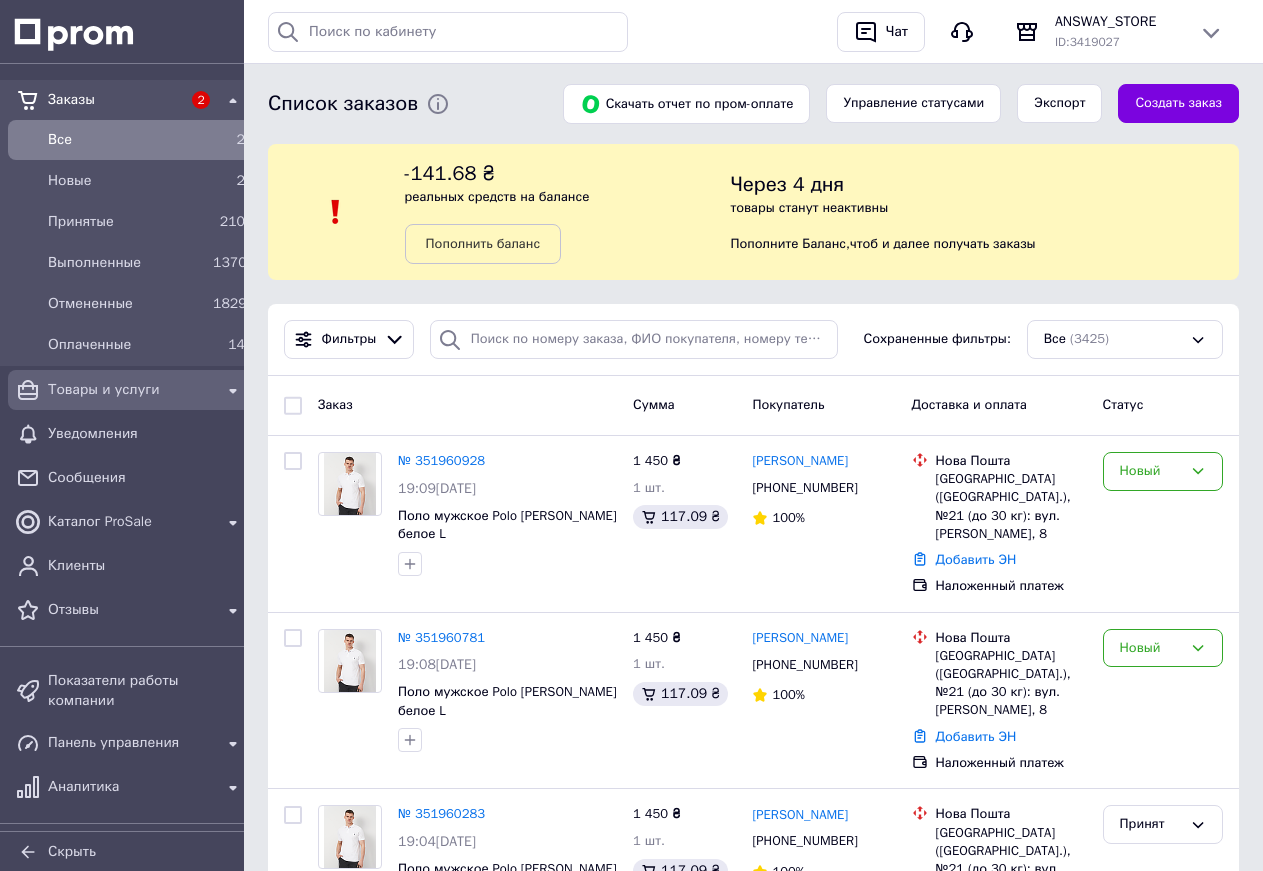 click on "Товары и услуги" at bounding box center [130, 390] 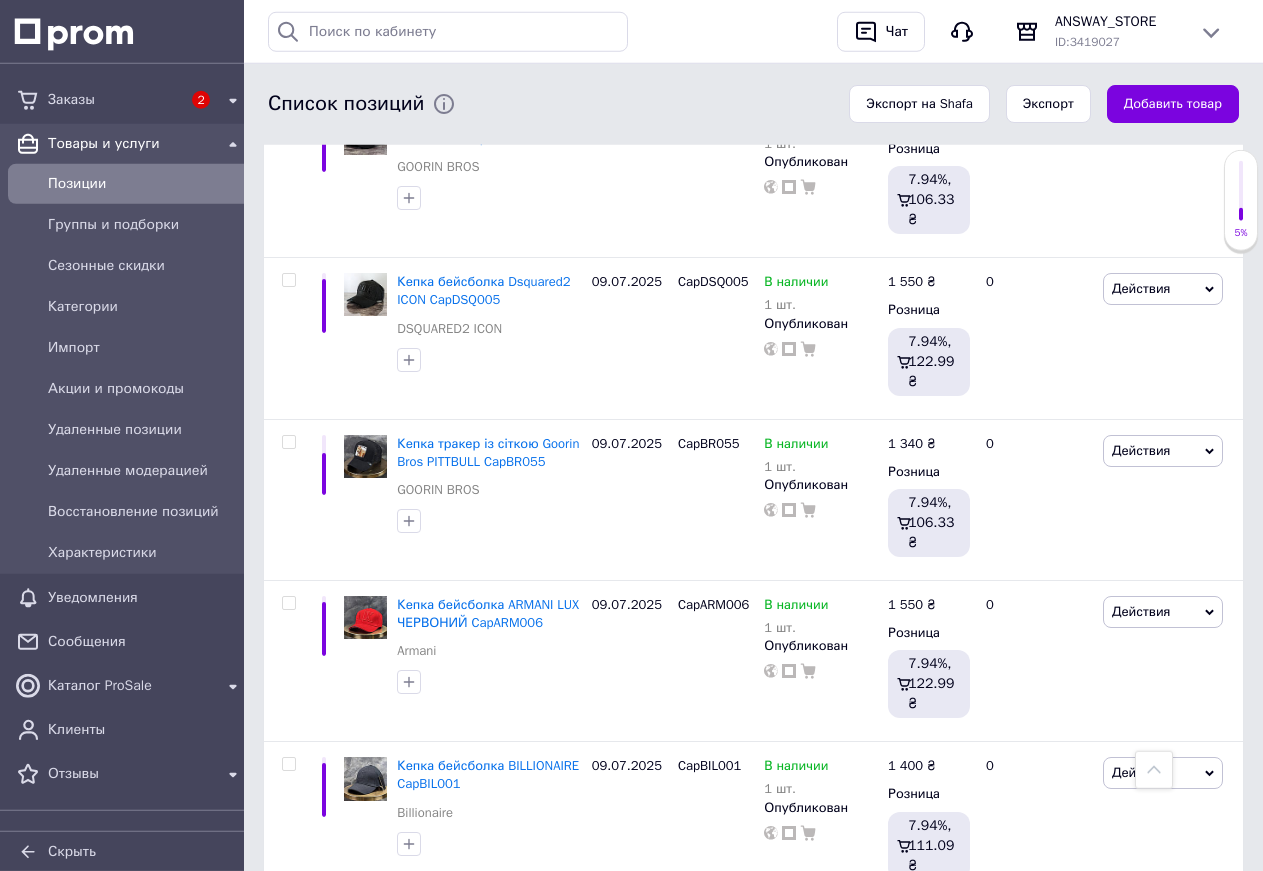 scroll, scrollTop: 13766, scrollLeft: 0, axis: vertical 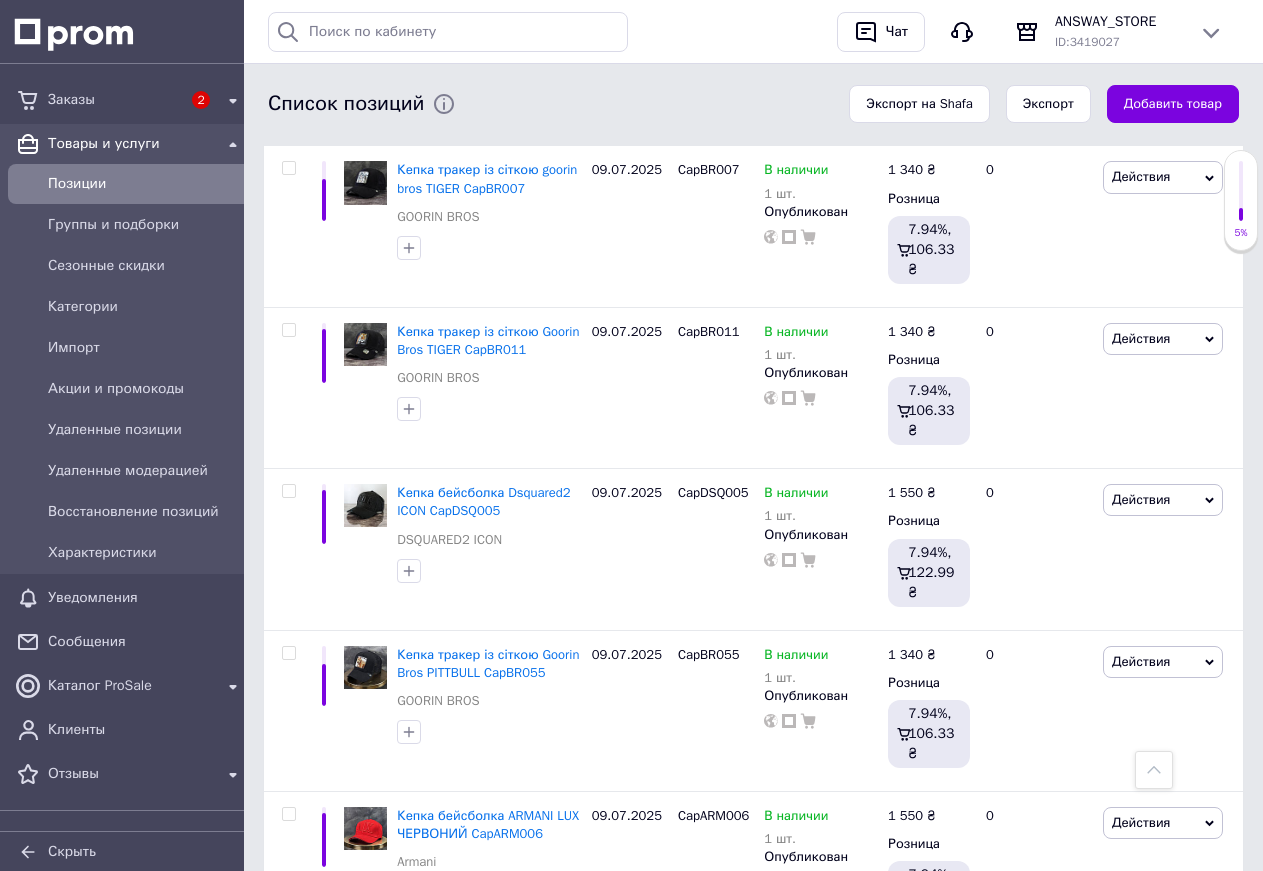 click on "CapLp005" at bounding box center (707, 2106) 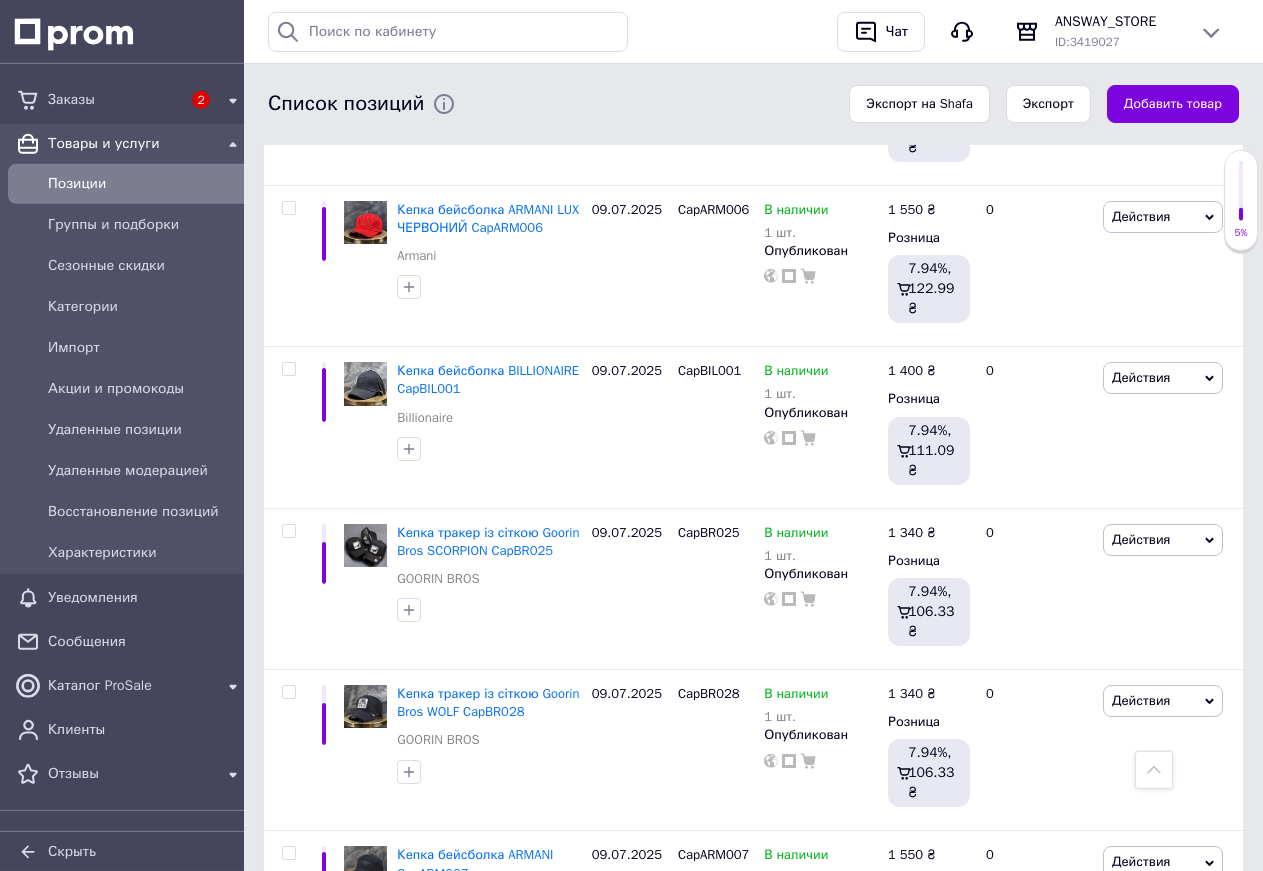 scroll, scrollTop: 14175, scrollLeft: 0, axis: vertical 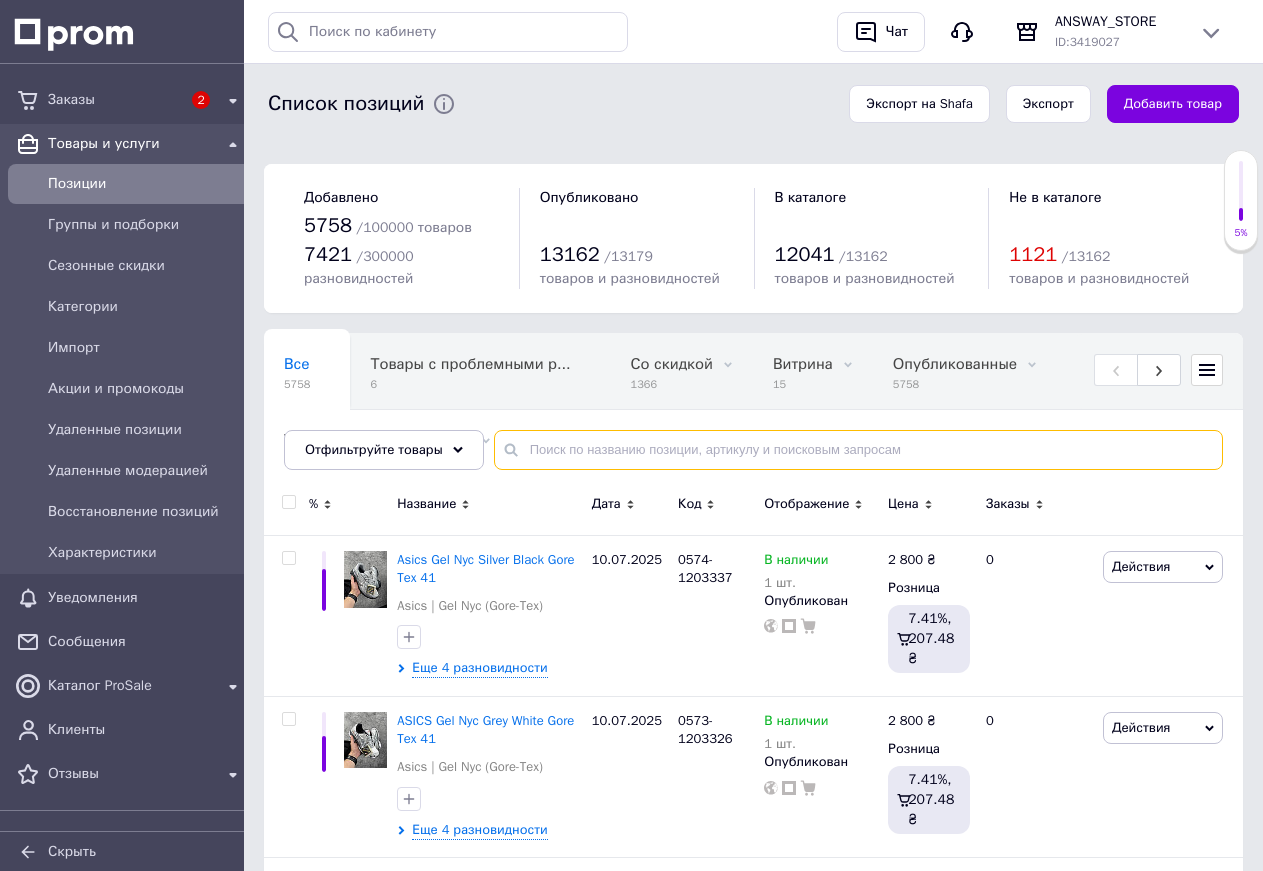 click at bounding box center [858, 450] 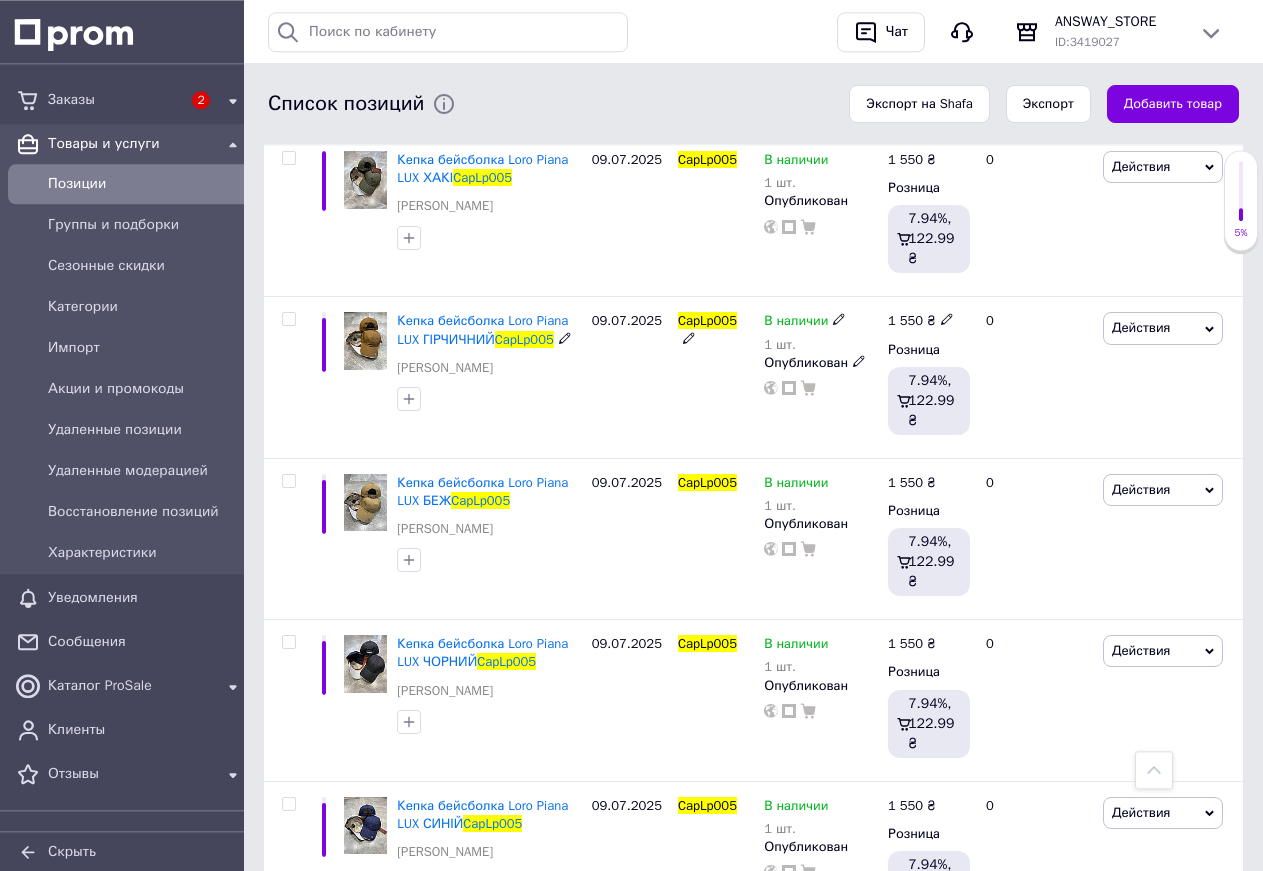 scroll, scrollTop: 1326, scrollLeft: 0, axis: vertical 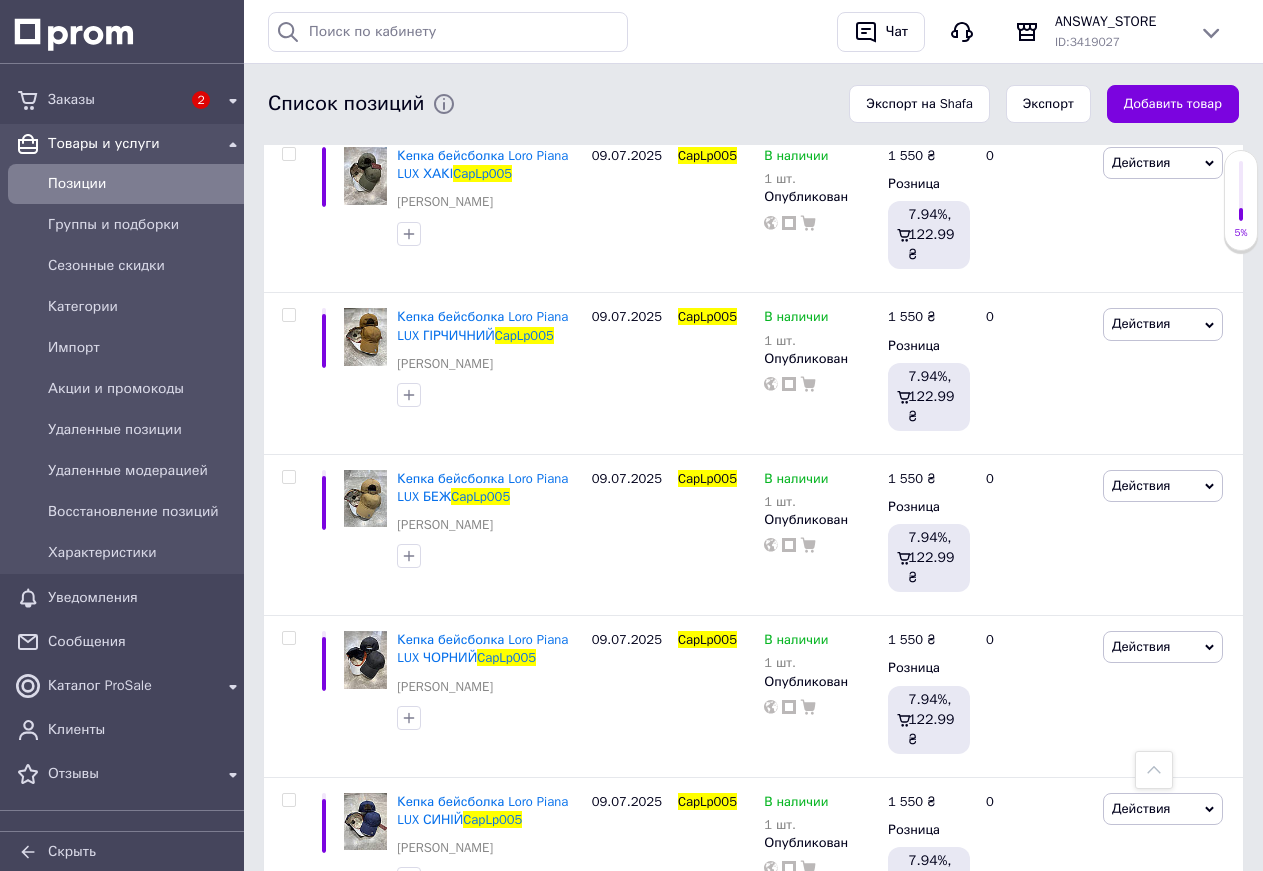 type on "CapLp005" 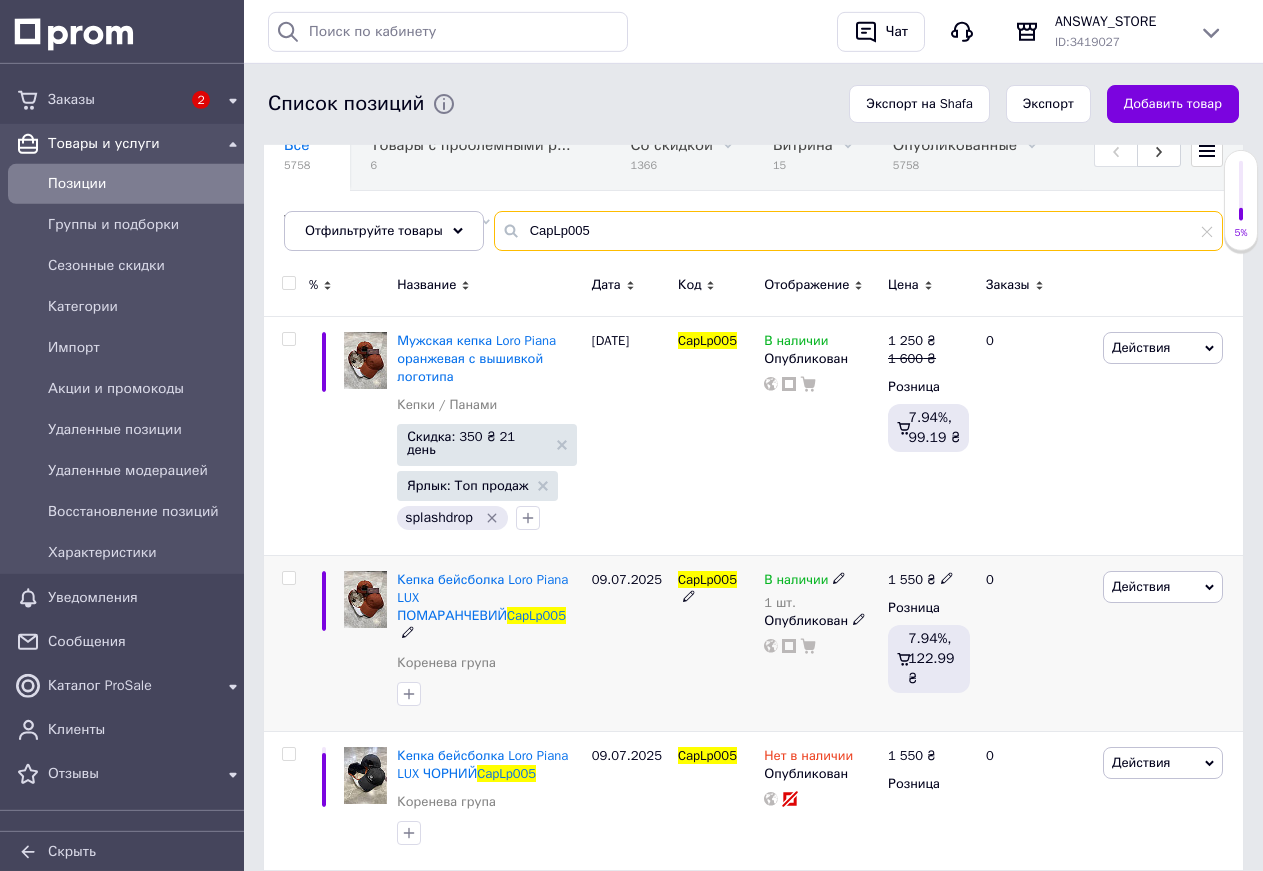 scroll, scrollTop: 121, scrollLeft: 0, axis: vertical 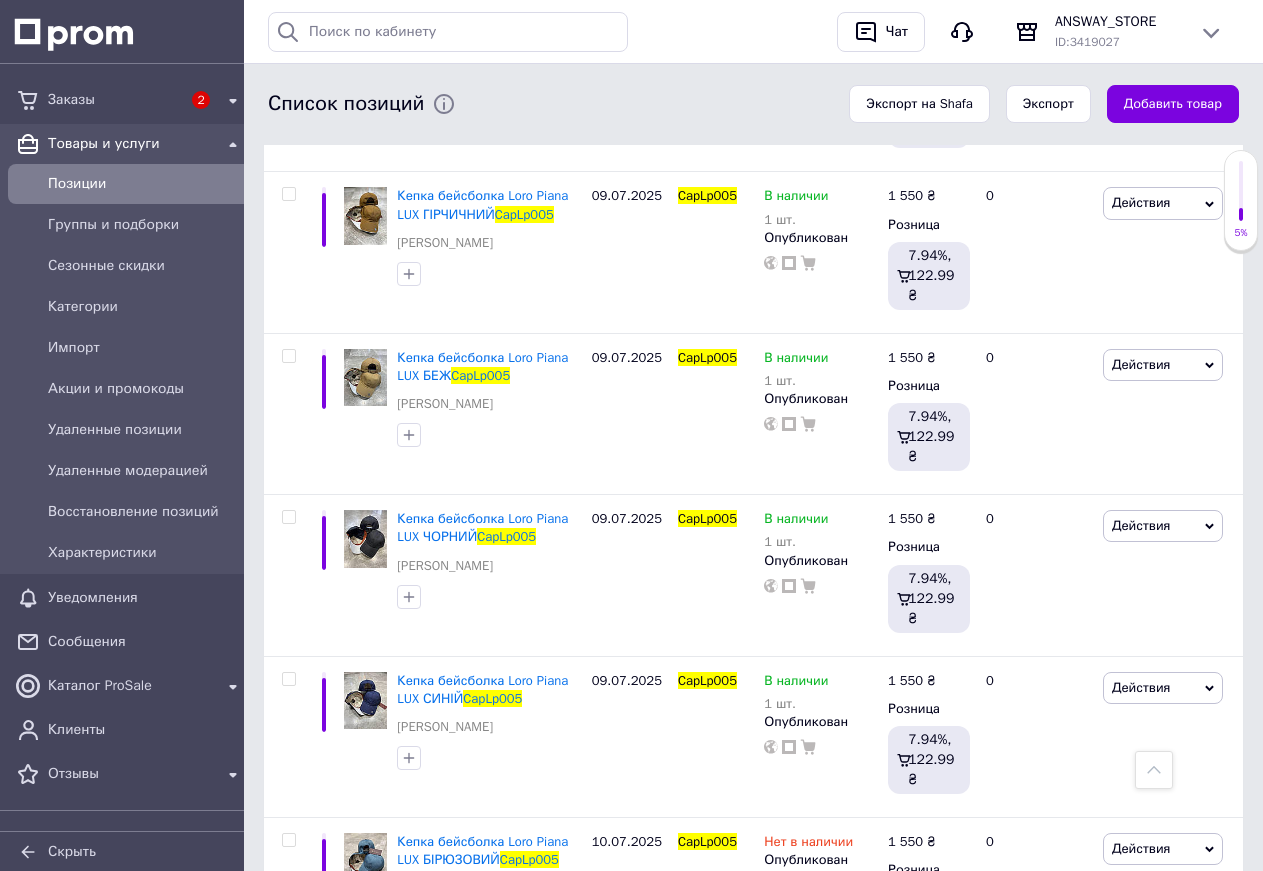 click on "Позиции" at bounding box center [146, 184] 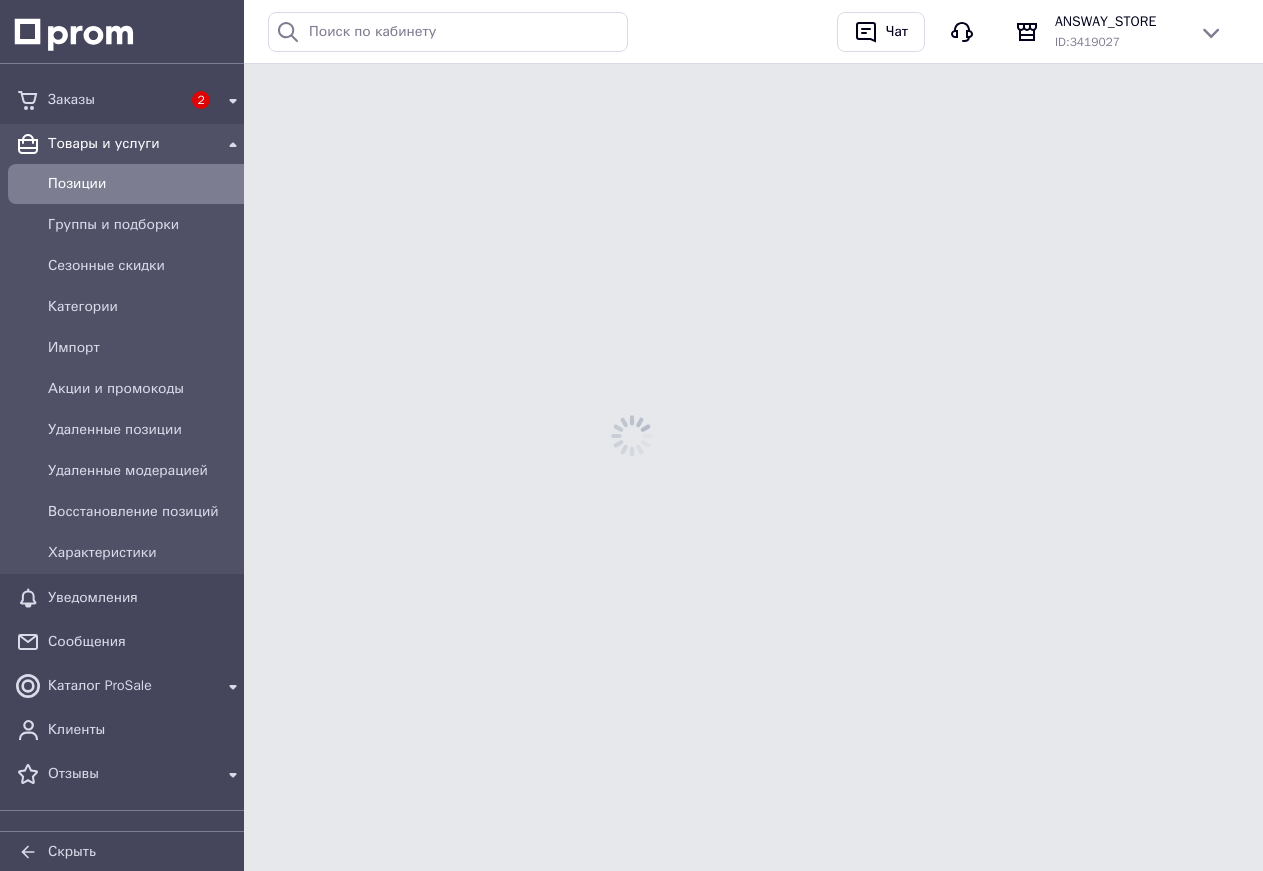 scroll, scrollTop: 0, scrollLeft: 0, axis: both 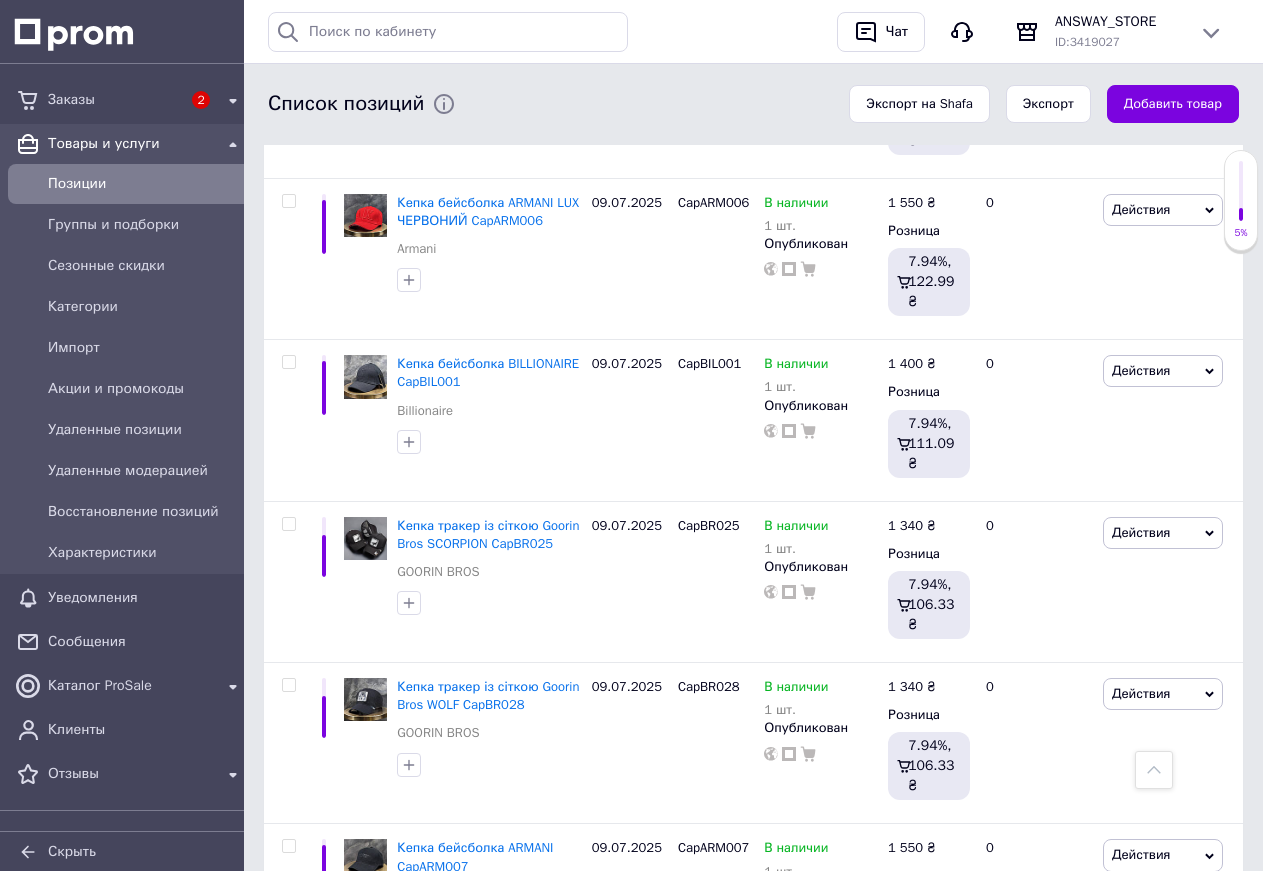 drag, startPoint x: 1279, startPoint y: 57, endPoint x: 1223, endPoint y: 836, distance: 781.01025 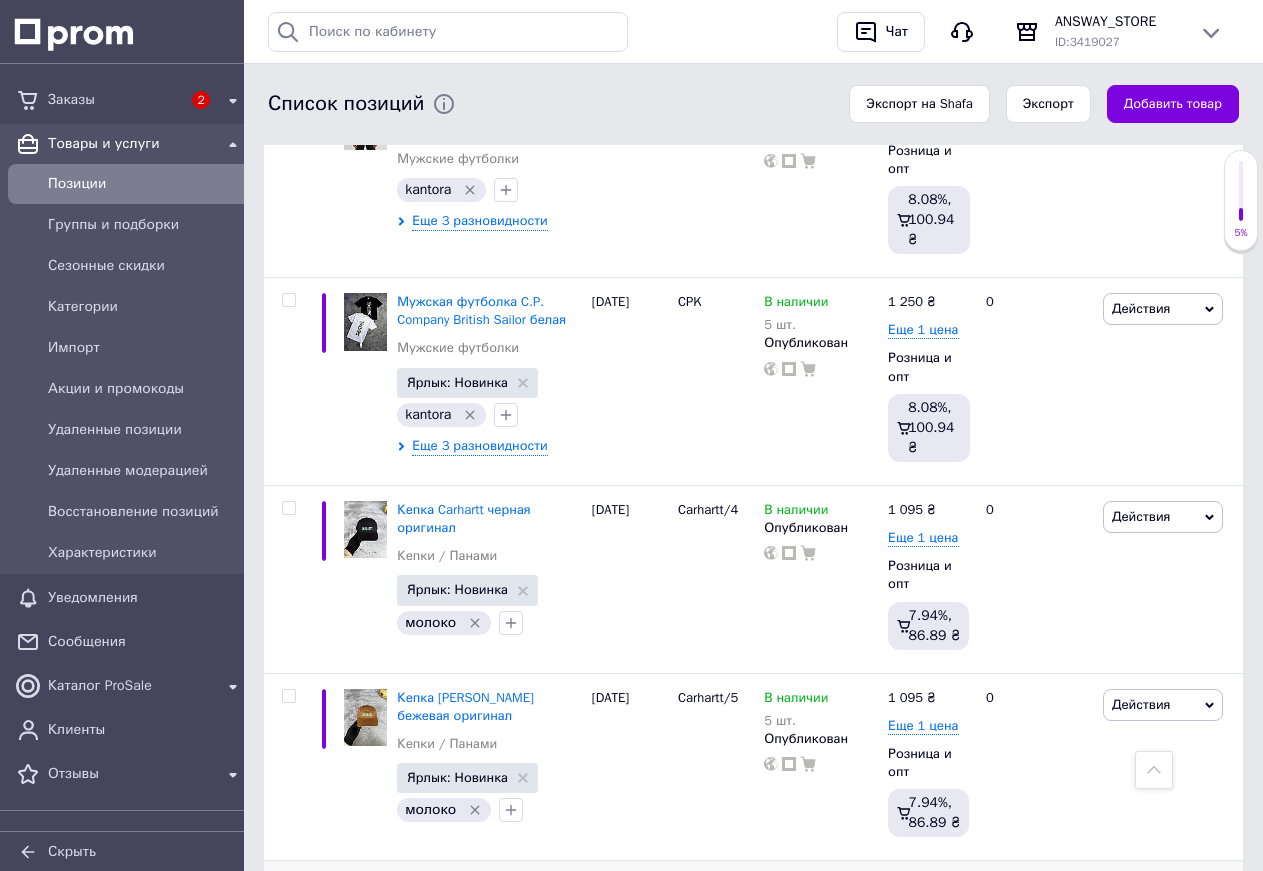 click on "[PERSON_NAME] синяя оригинал" at bounding box center [465, 893] 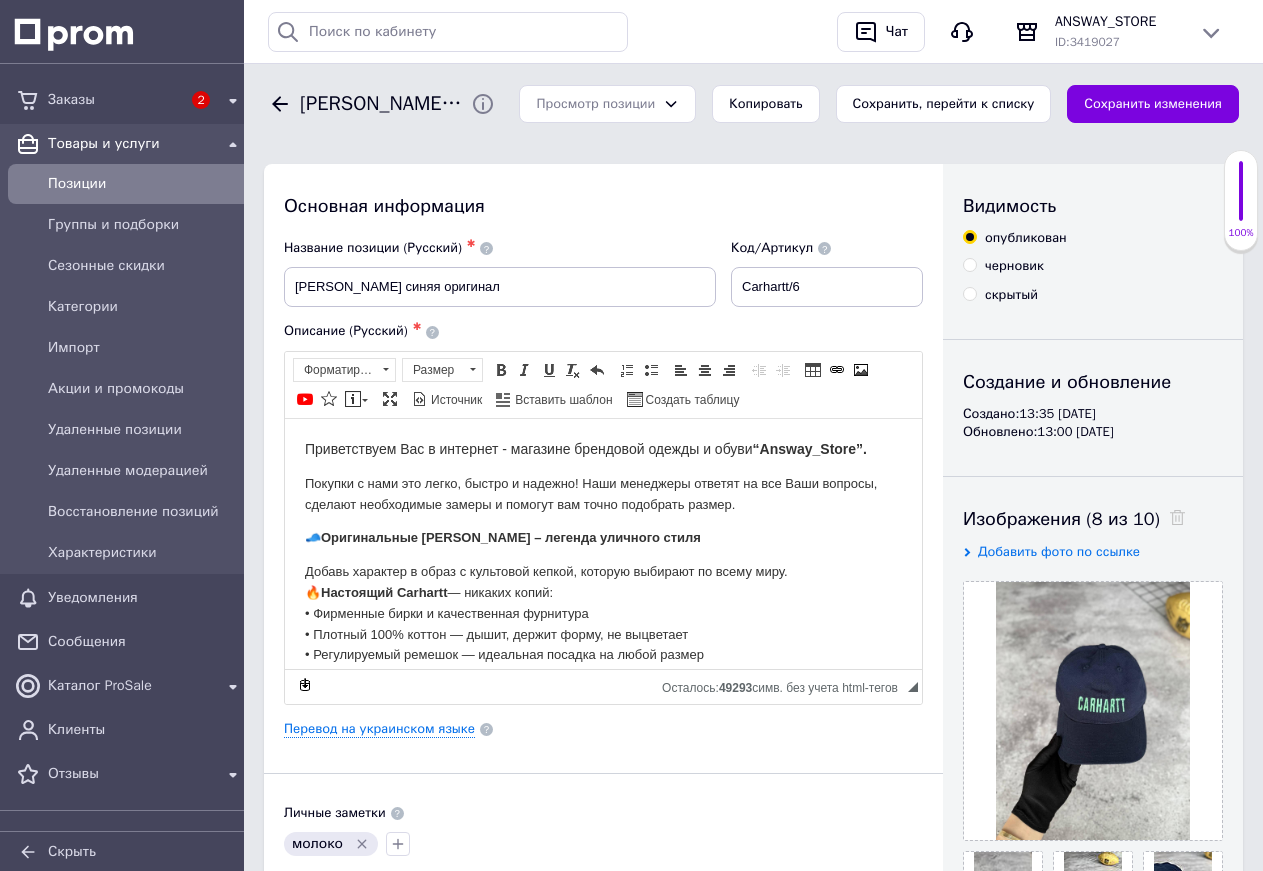 scroll, scrollTop: 0, scrollLeft: 0, axis: both 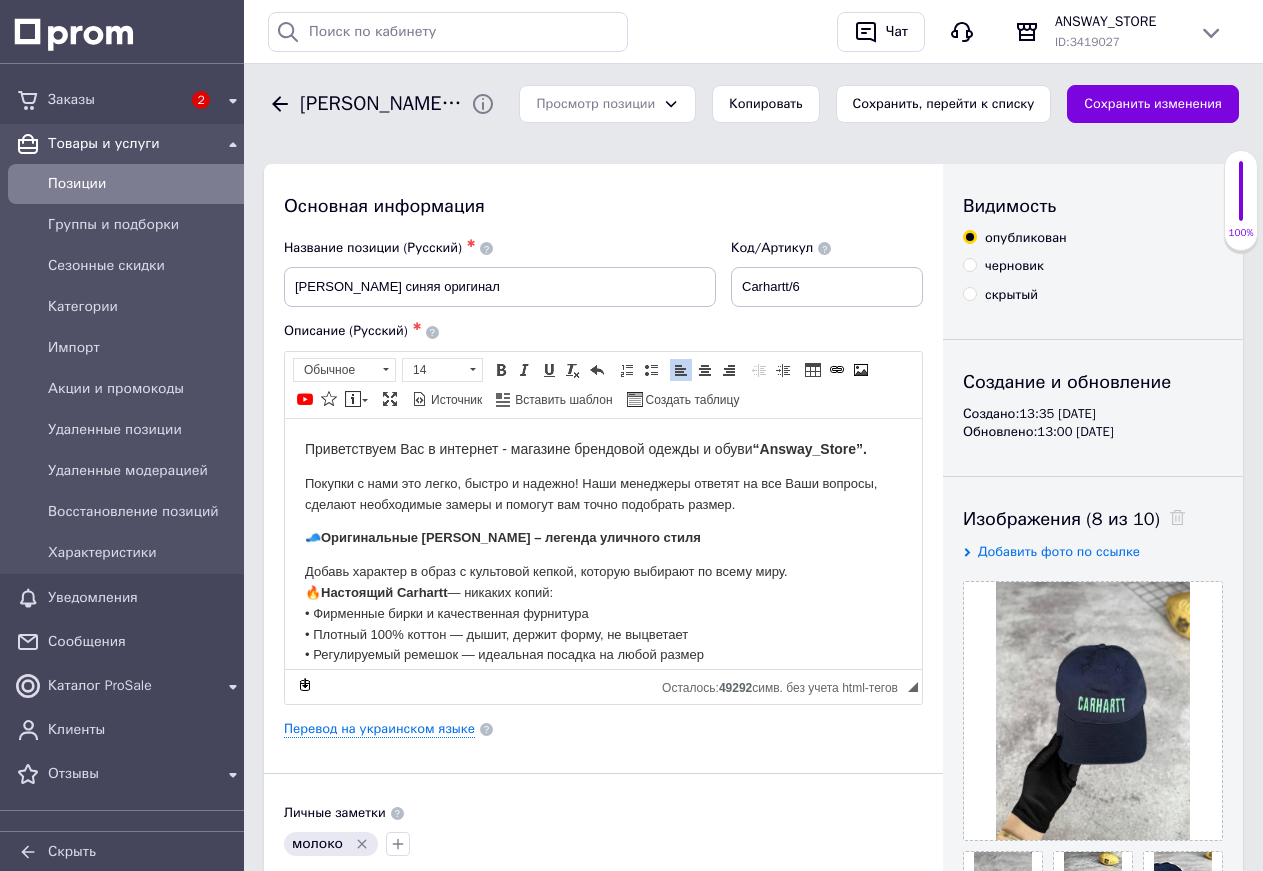 drag, startPoint x: 300, startPoint y: 435, endPoint x: 742, endPoint y: 503, distance: 447.20016 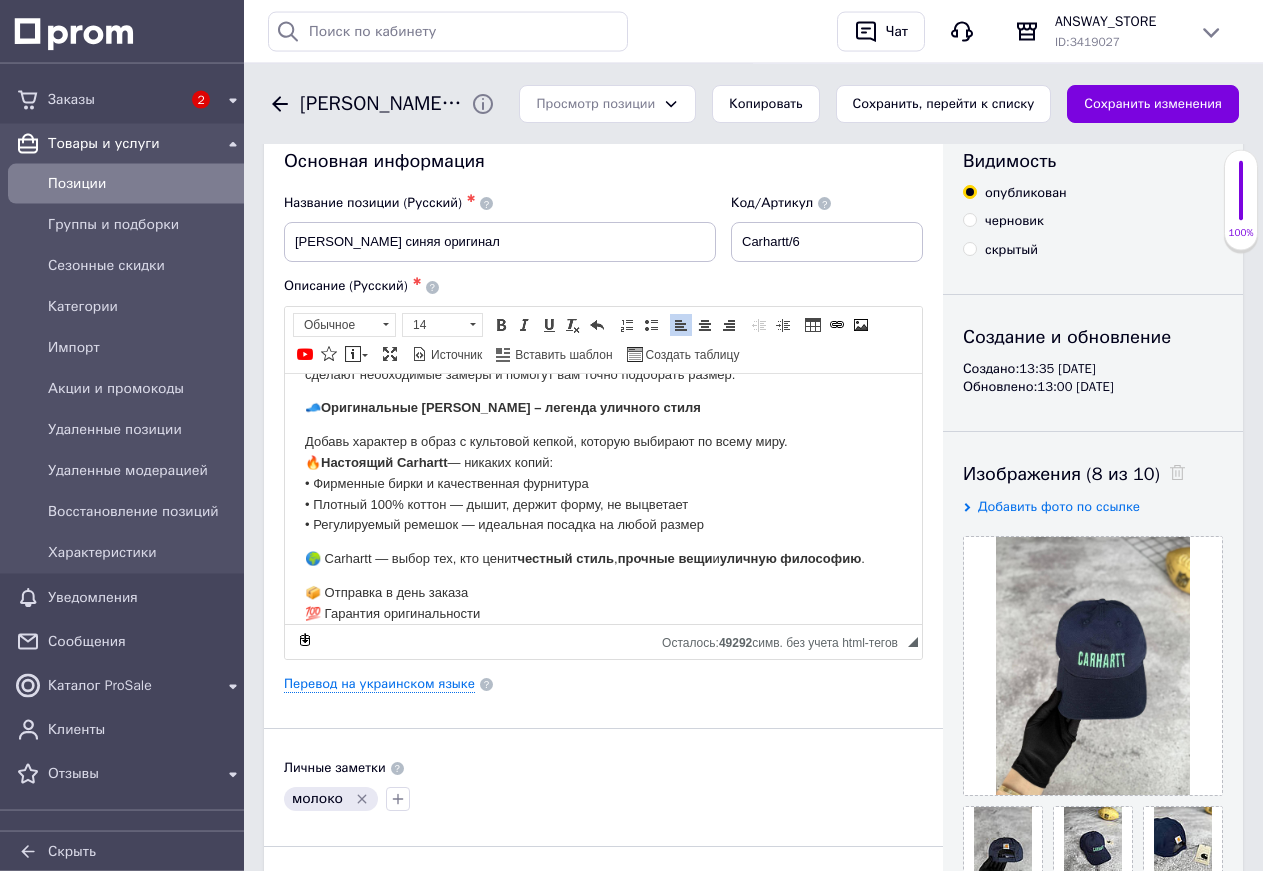 scroll, scrollTop: 102, scrollLeft: 0, axis: vertical 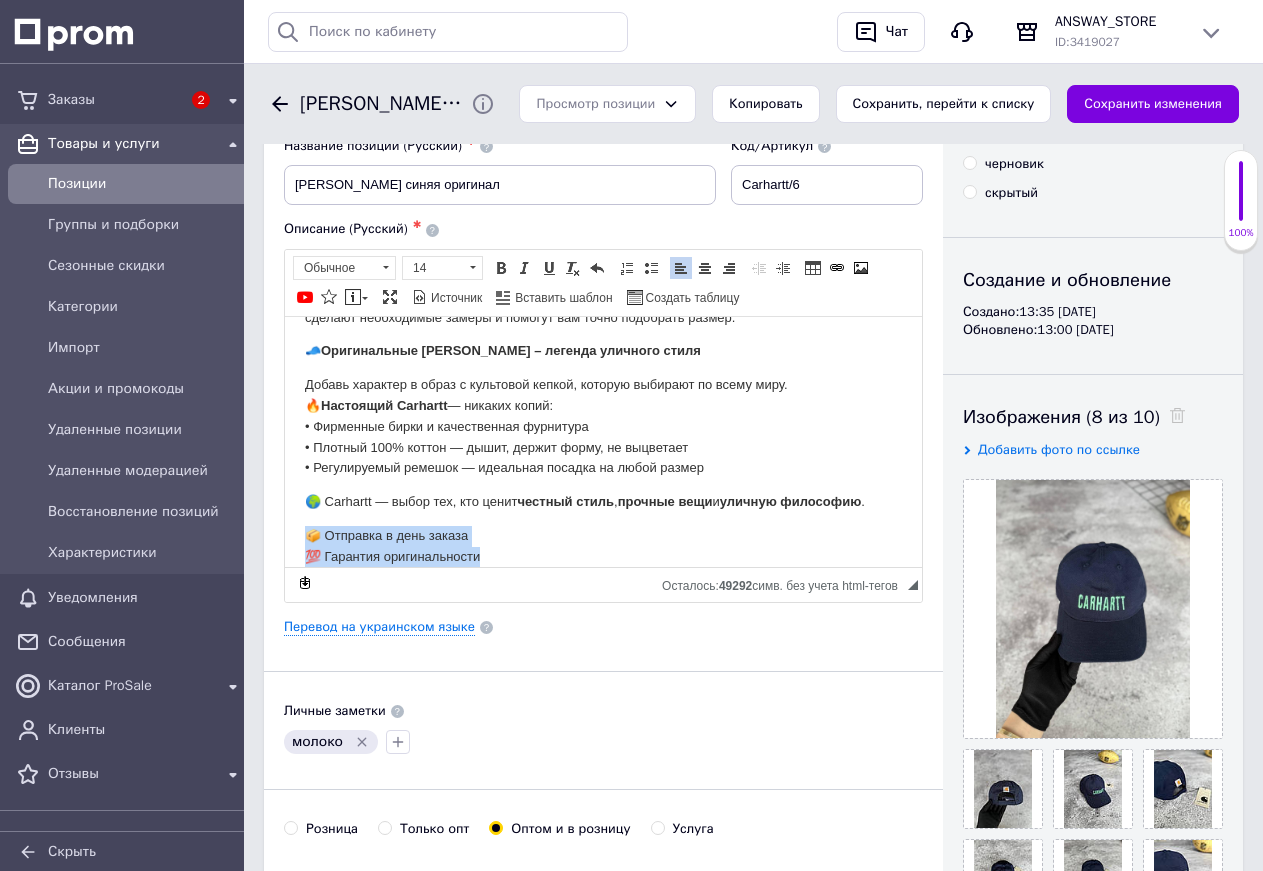 drag, startPoint x: 303, startPoint y: 529, endPoint x: 525, endPoint y: 573, distance: 226.31836 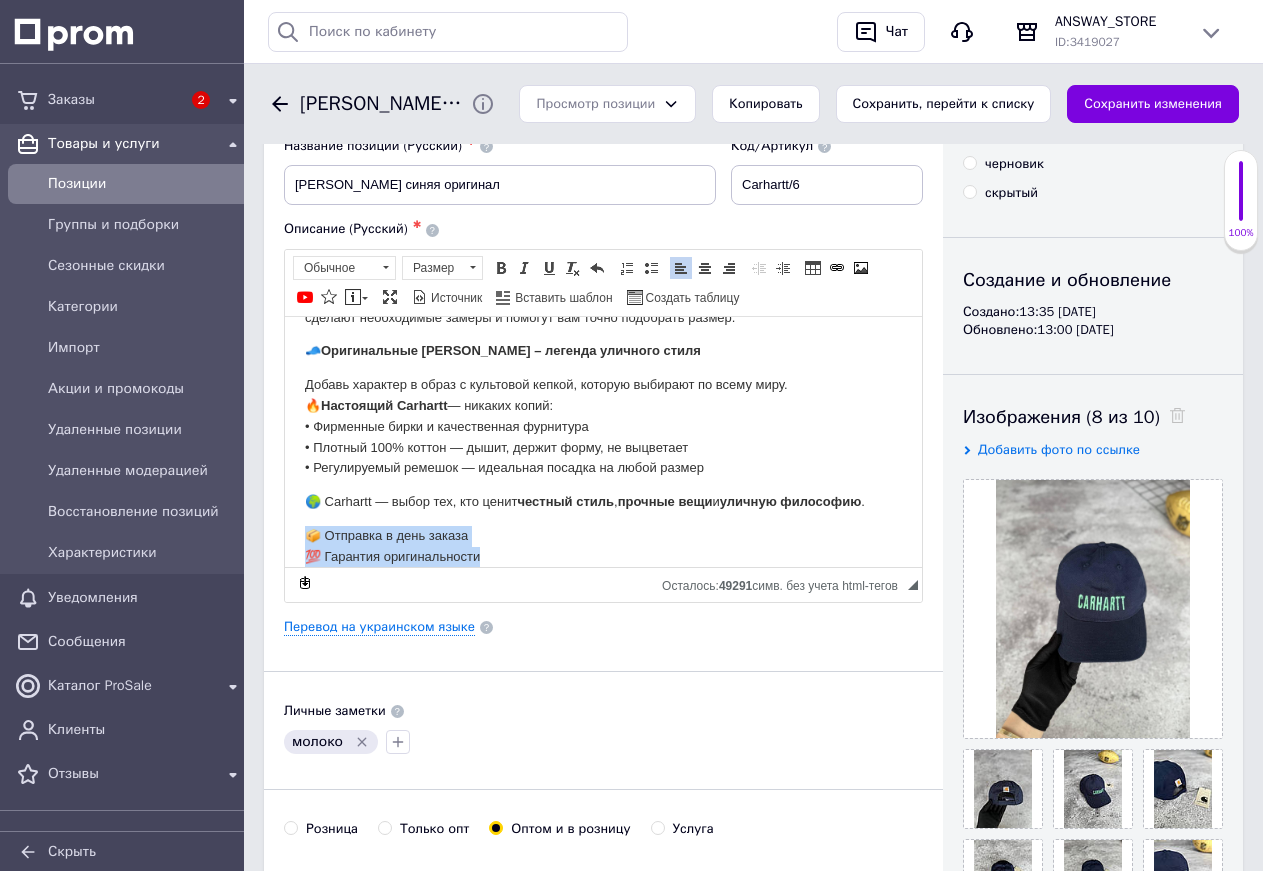 click on "📦 Отправка в день заказа 💯 Гарантия оригинальности" at bounding box center [603, 546] 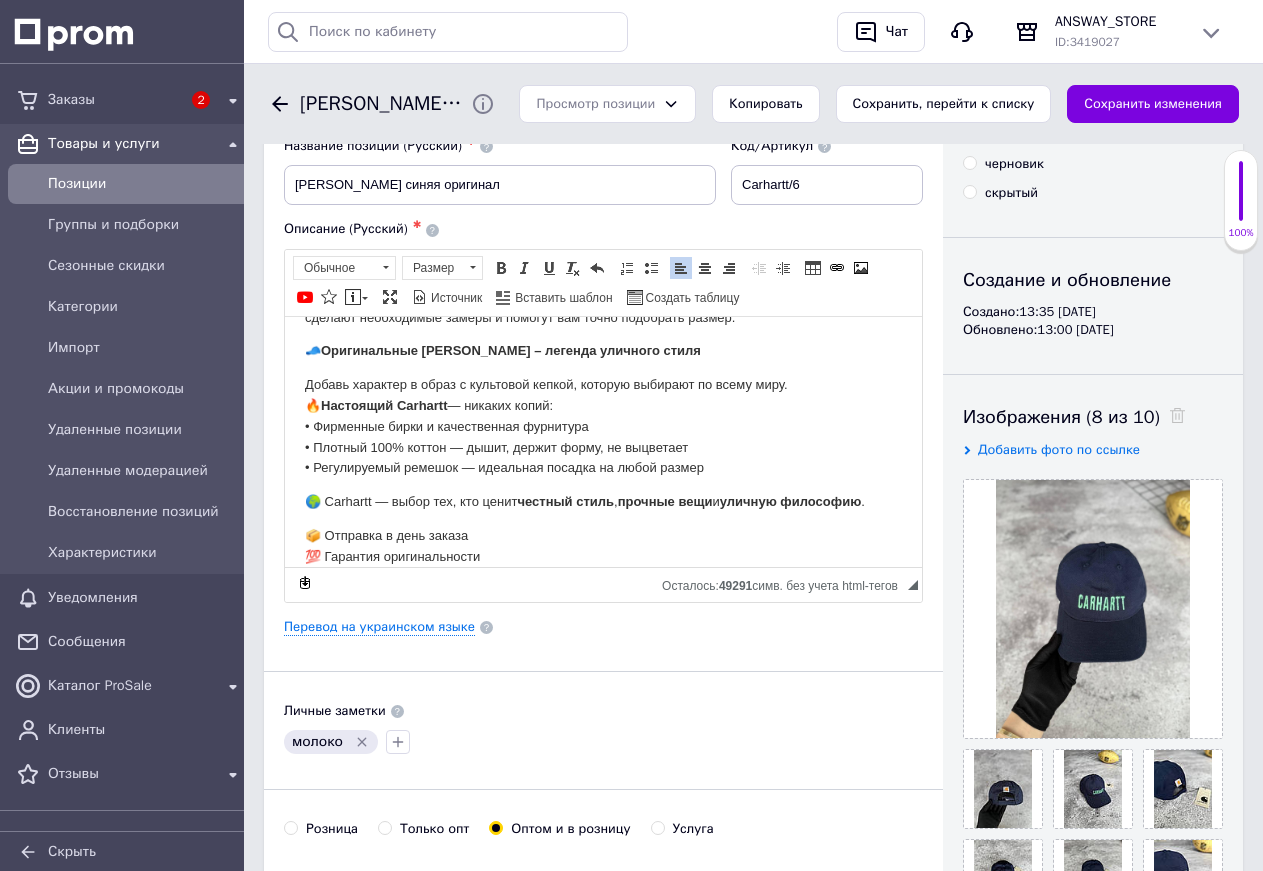 click on "Позиции" at bounding box center (146, 184) 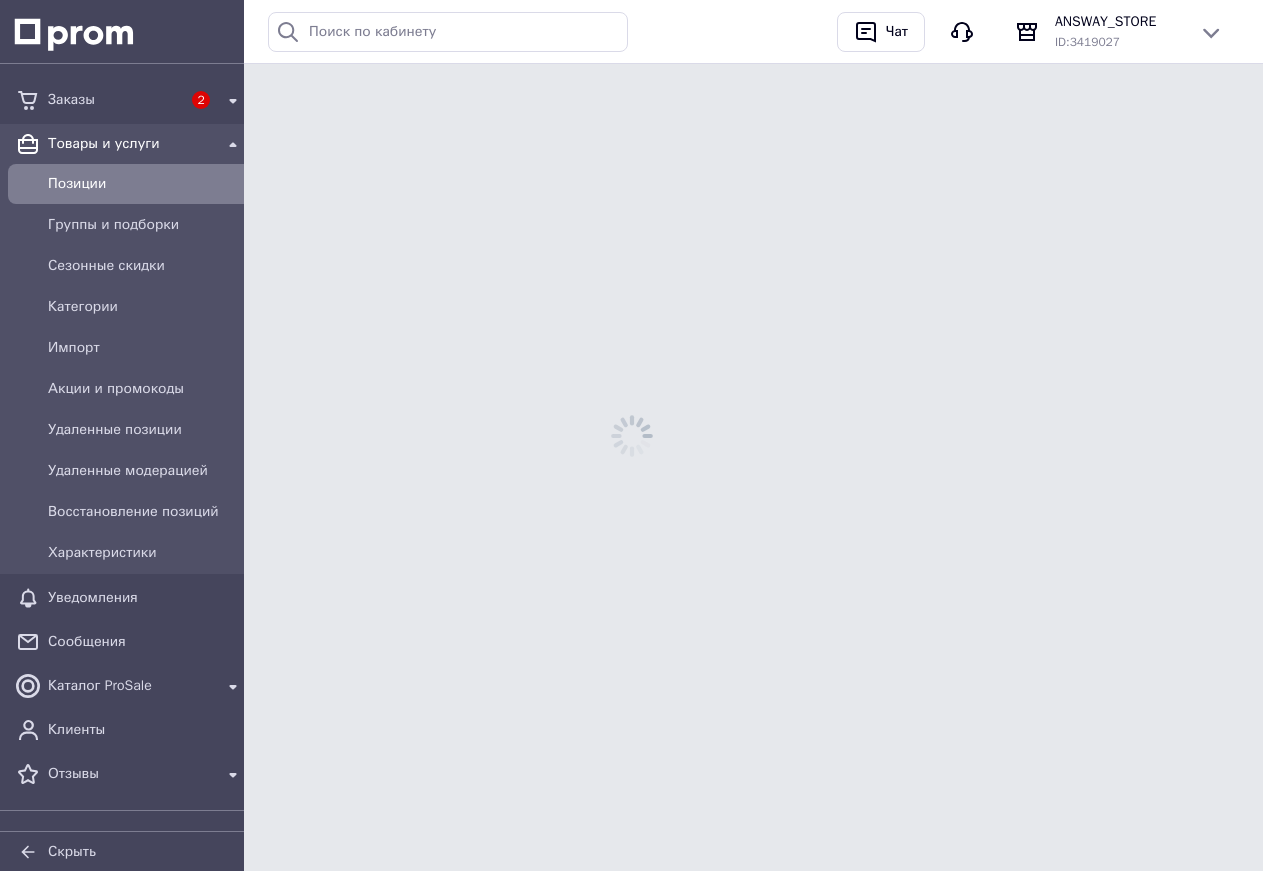 scroll, scrollTop: 0, scrollLeft: 0, axis: both 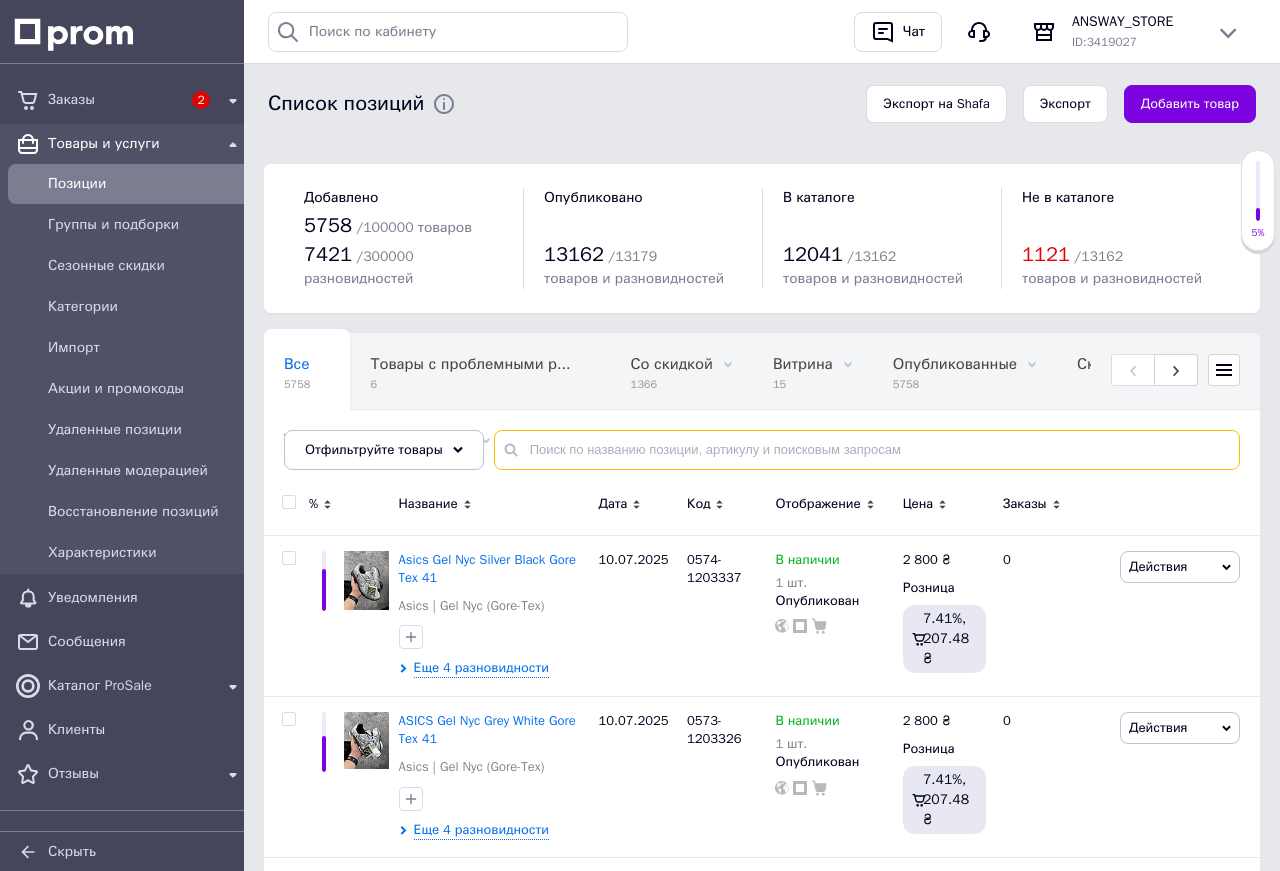 click at bounding box center (867, 450) 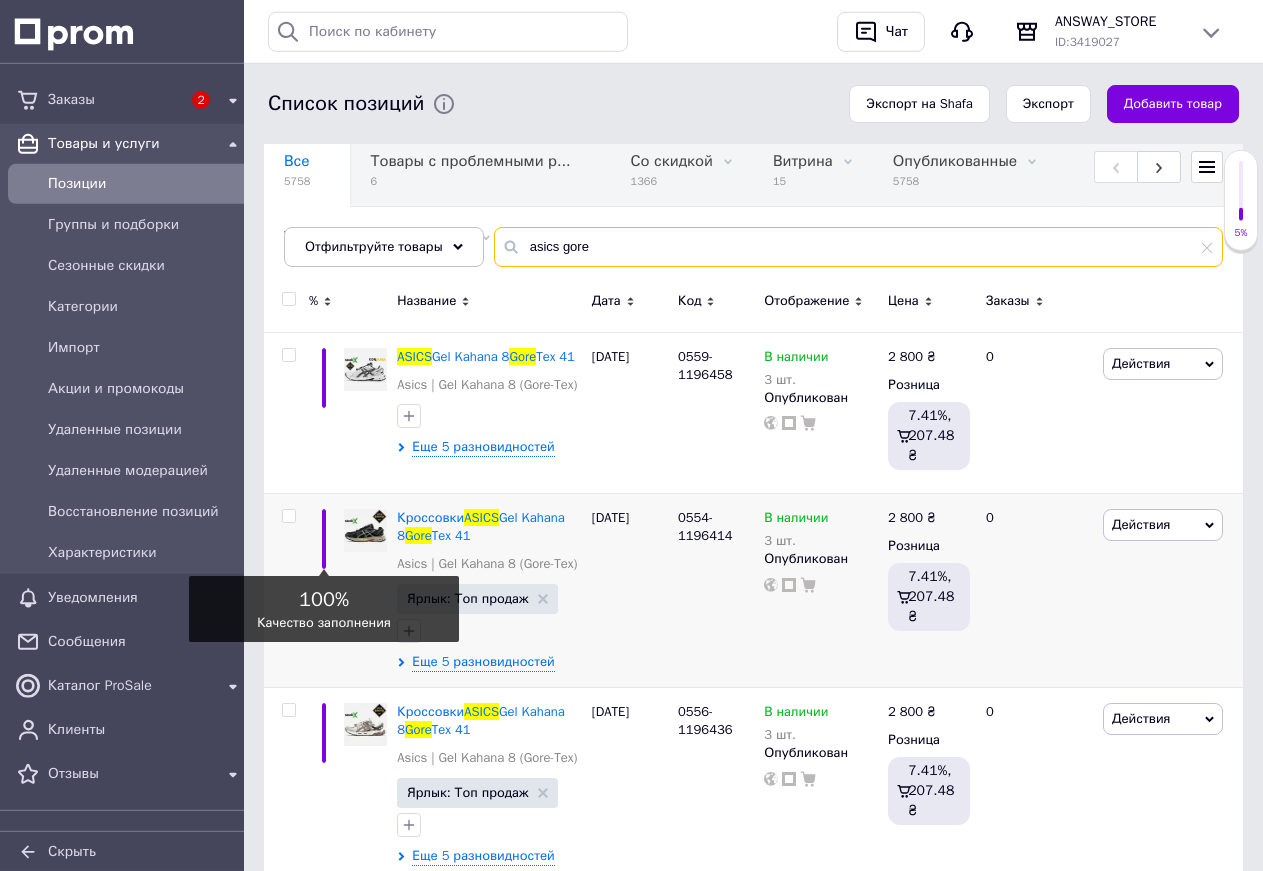 scroll, scrollTop: 204, scrollLeft: 0, axis: vertical 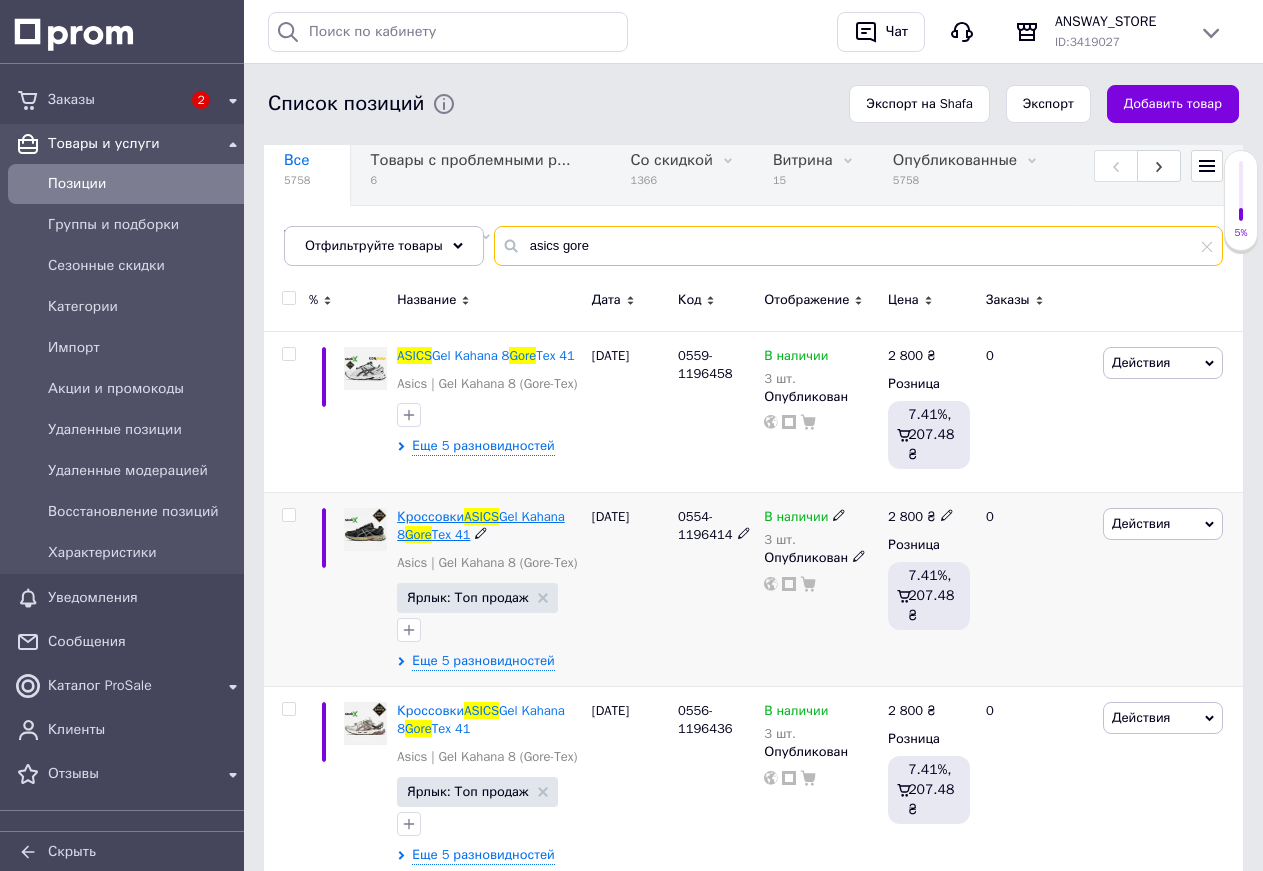 type on "asics gore" 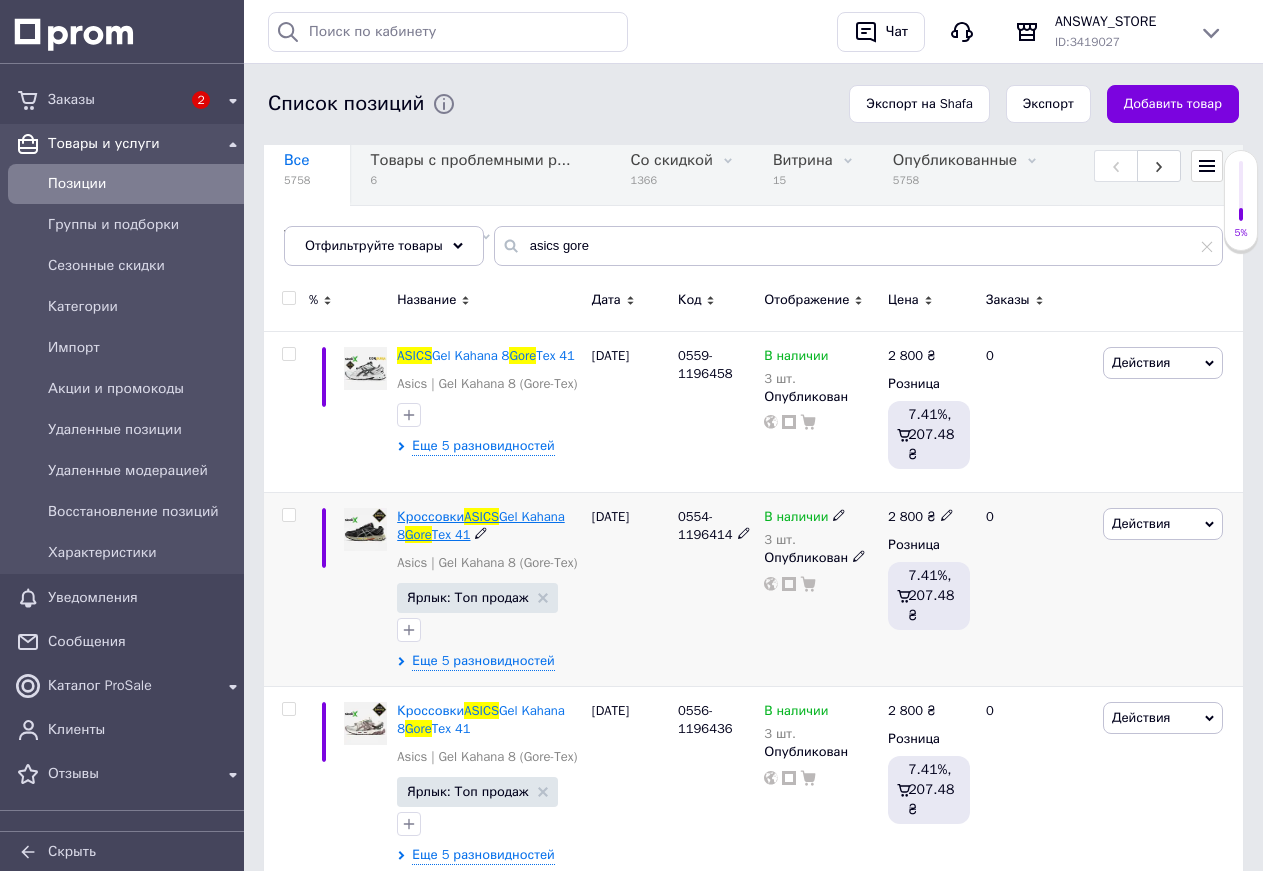 click on "Кроссовки" at bounding box center [430, 516] 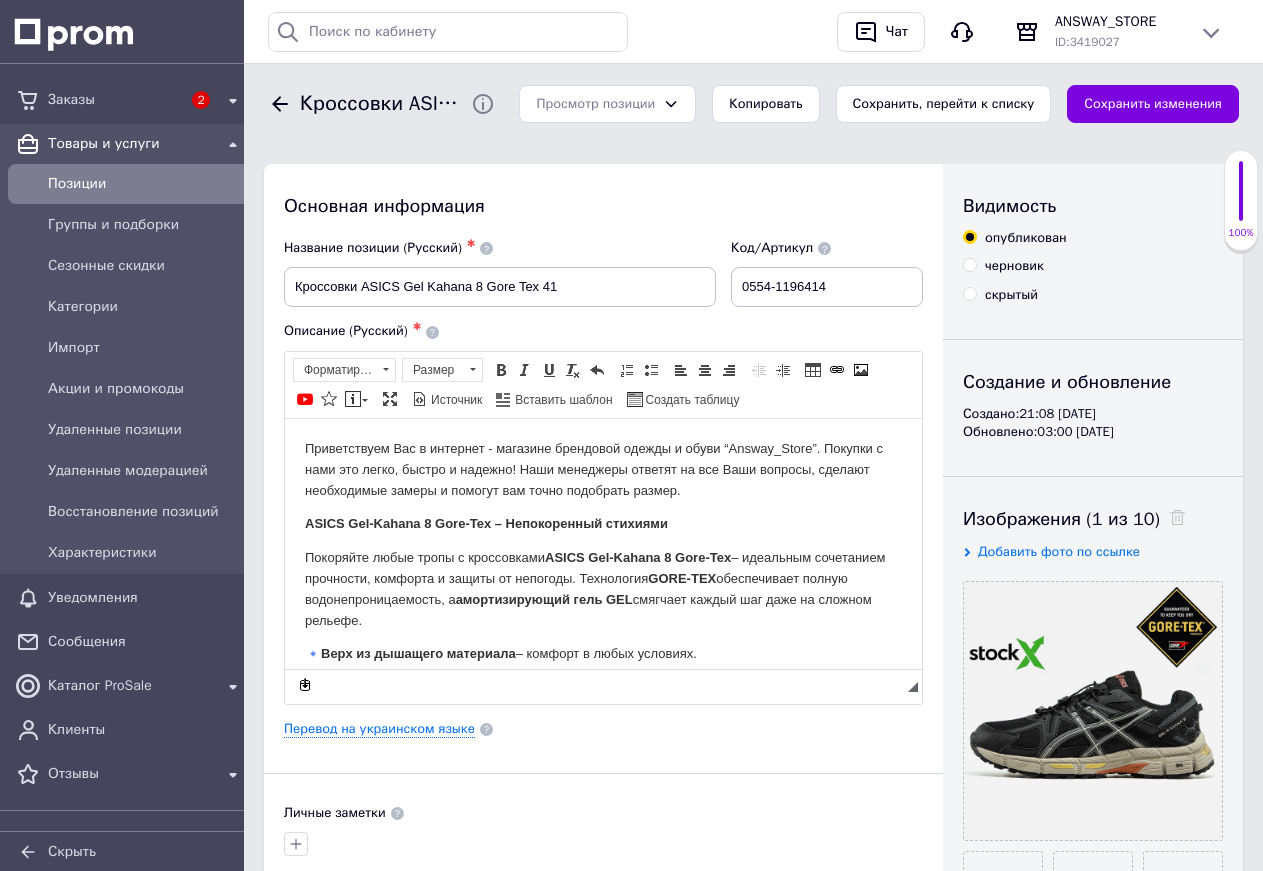scroll, scrollTop: 0, scrollLeft: 0, axis: both 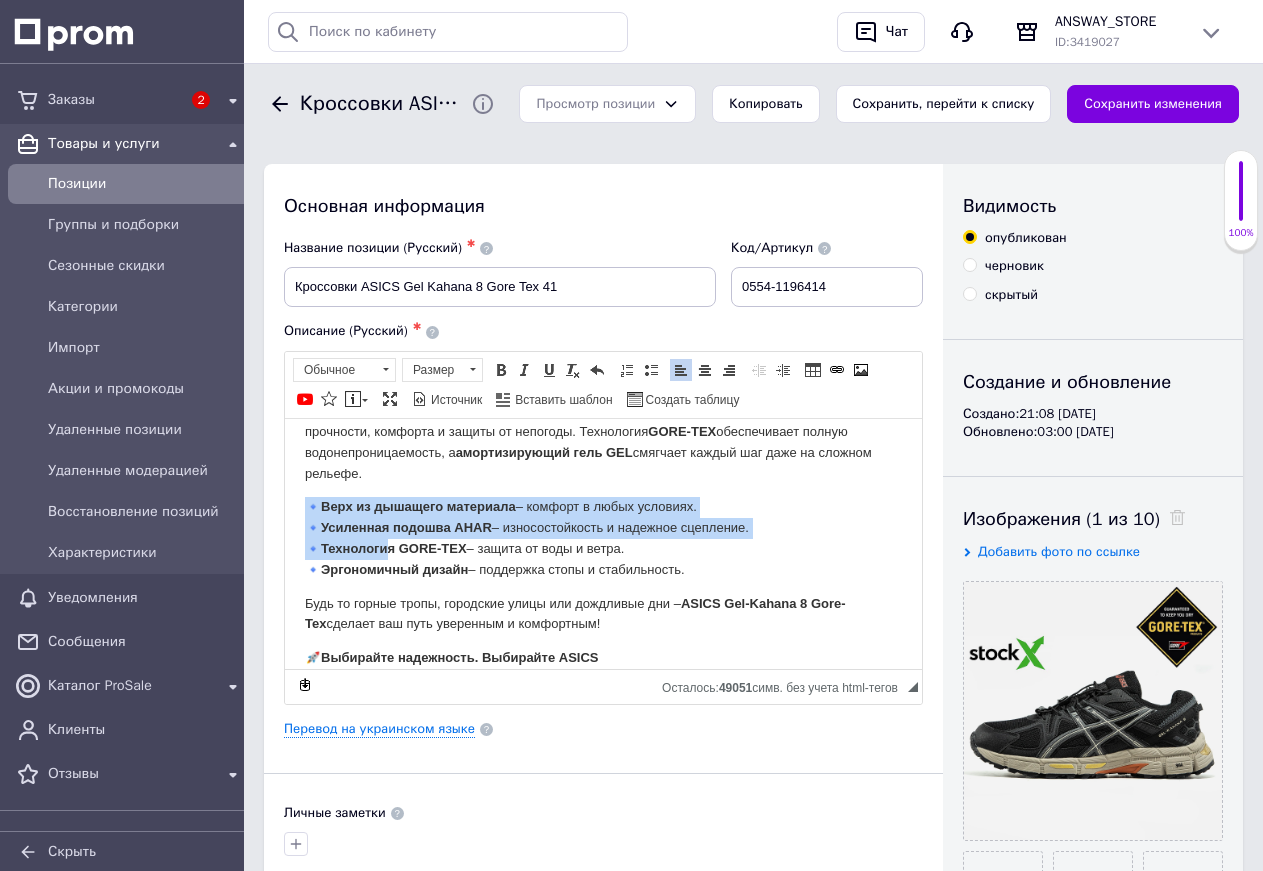 drag, startPoint x: 301, startPoint y: 508, endPoint x: 390, endPoint y: 551, distance: 98.84331 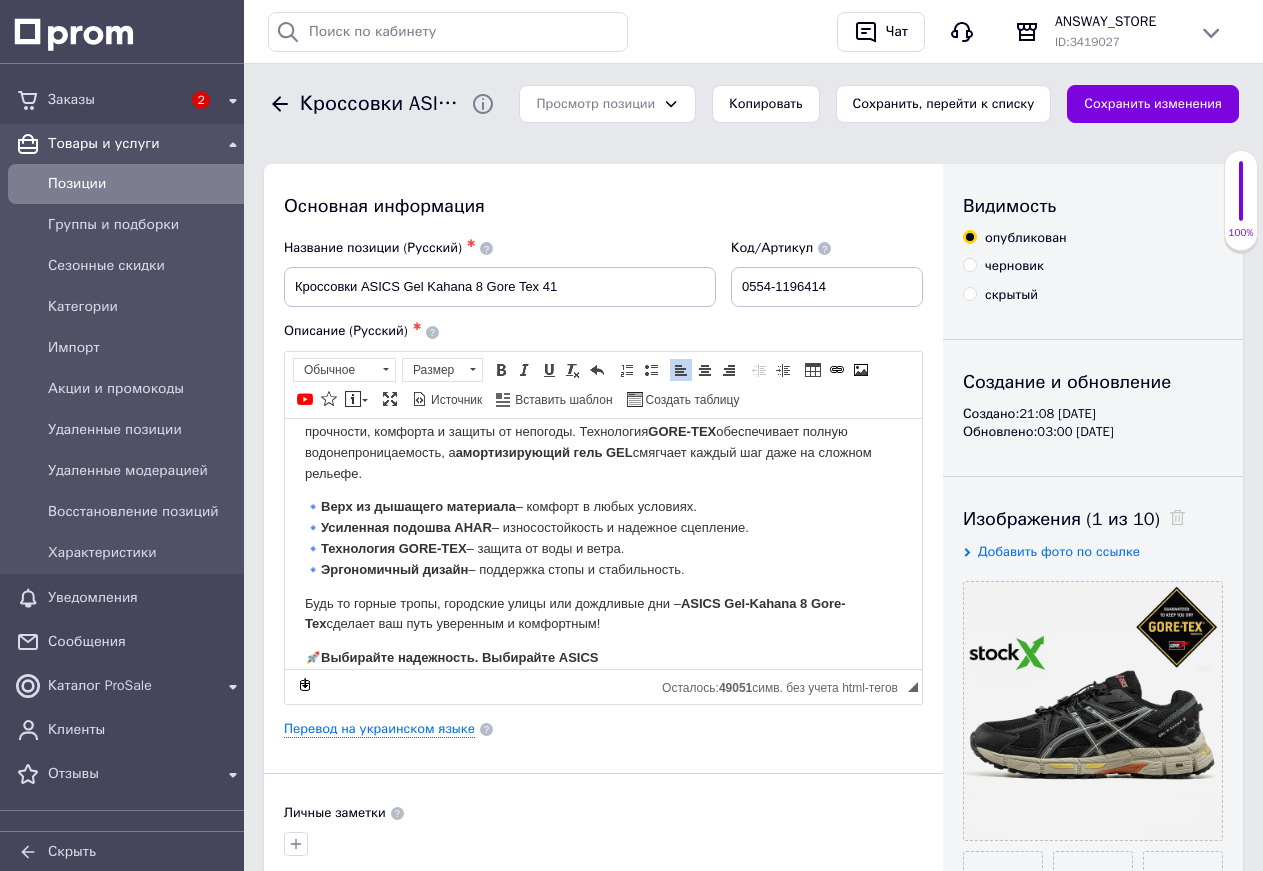 click on "Будь то горные тропы, городские улицы или дождливые дни –  ASICS Gel-Kahana 8 Gore-Tex  сделает ваш путь уверенным и комфортным!" at bounding box center (603, 614) 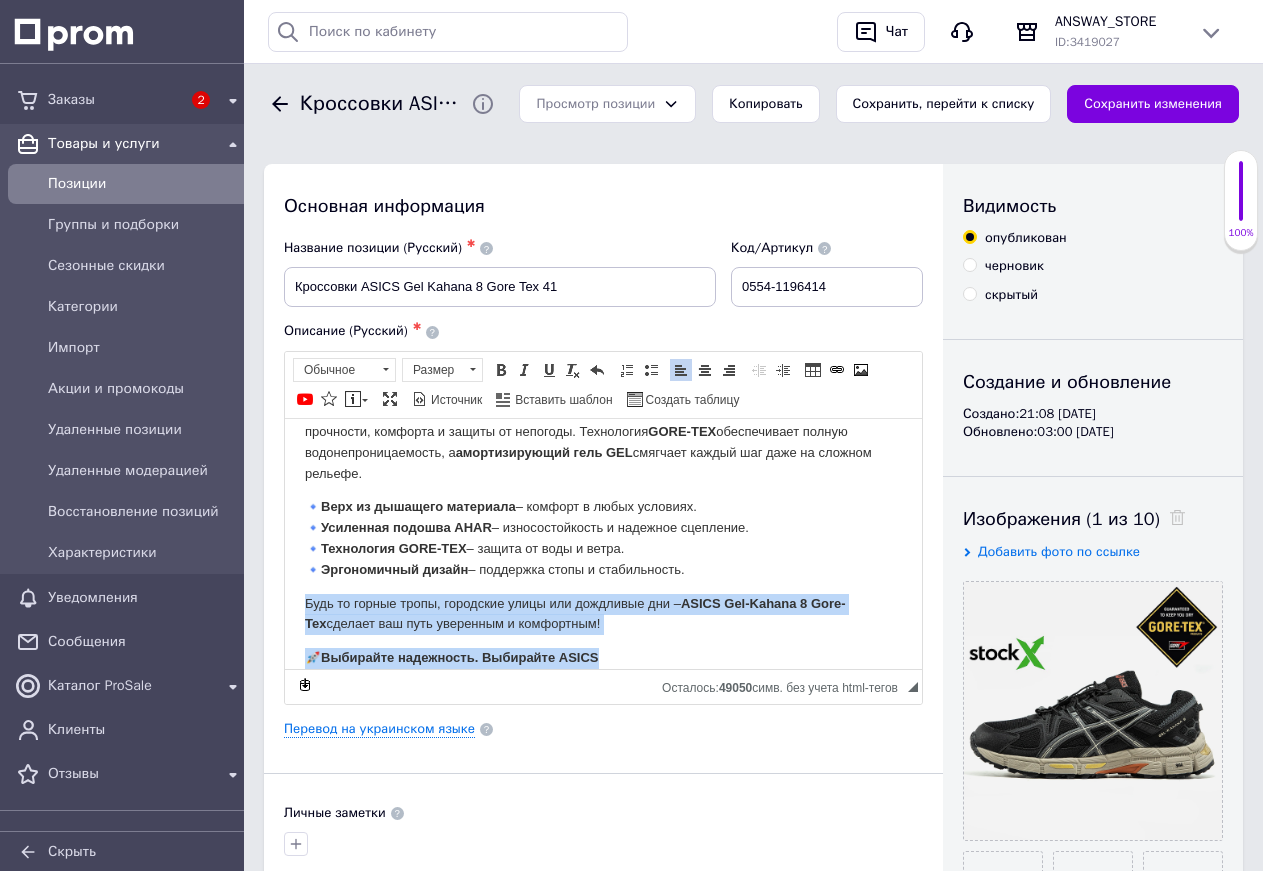 drag, startPoint x: 288, startPoint y: 591, endPoint x: 932, endPoint y: 1105, distance: 823.9733 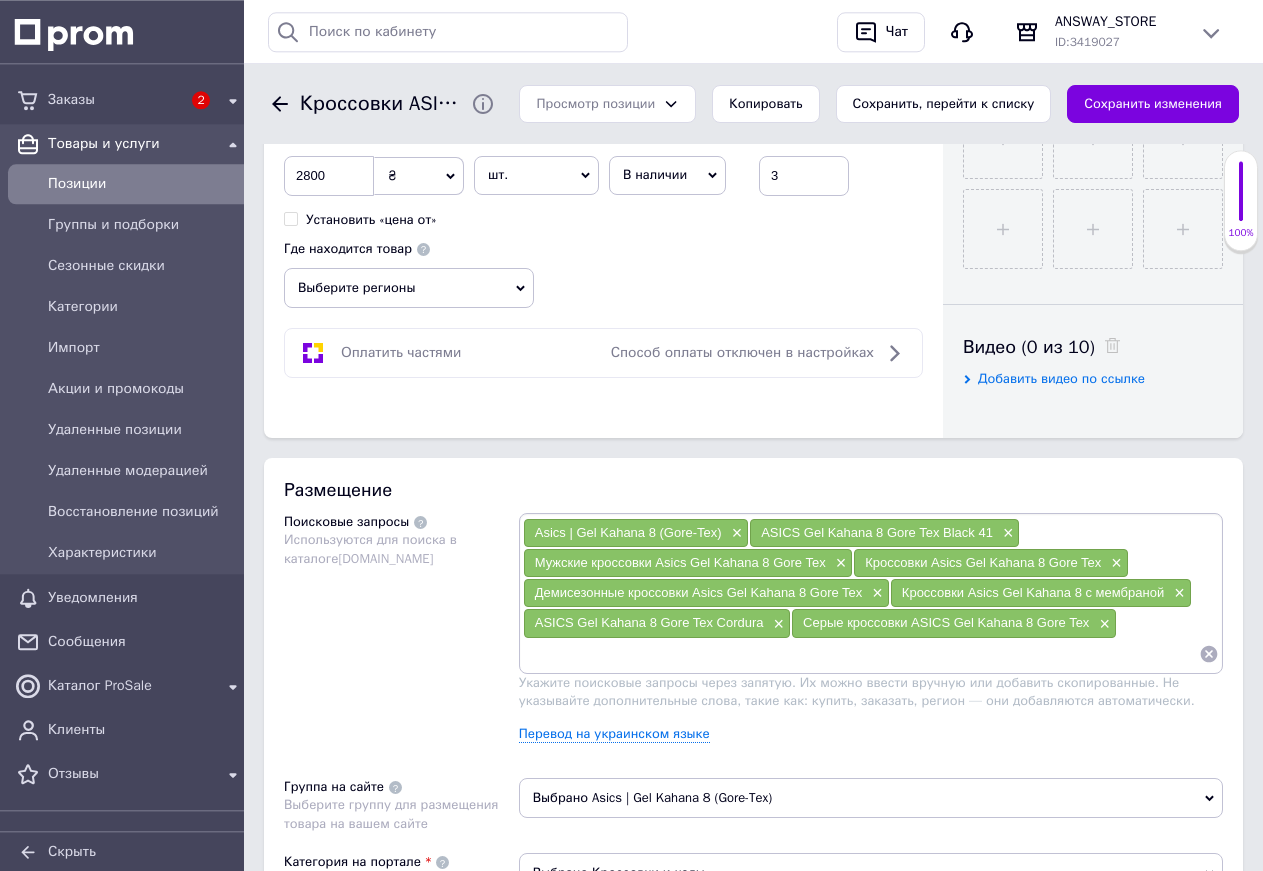scroll, scrollTop: 918, scrollLeft: 0, axis: vertical 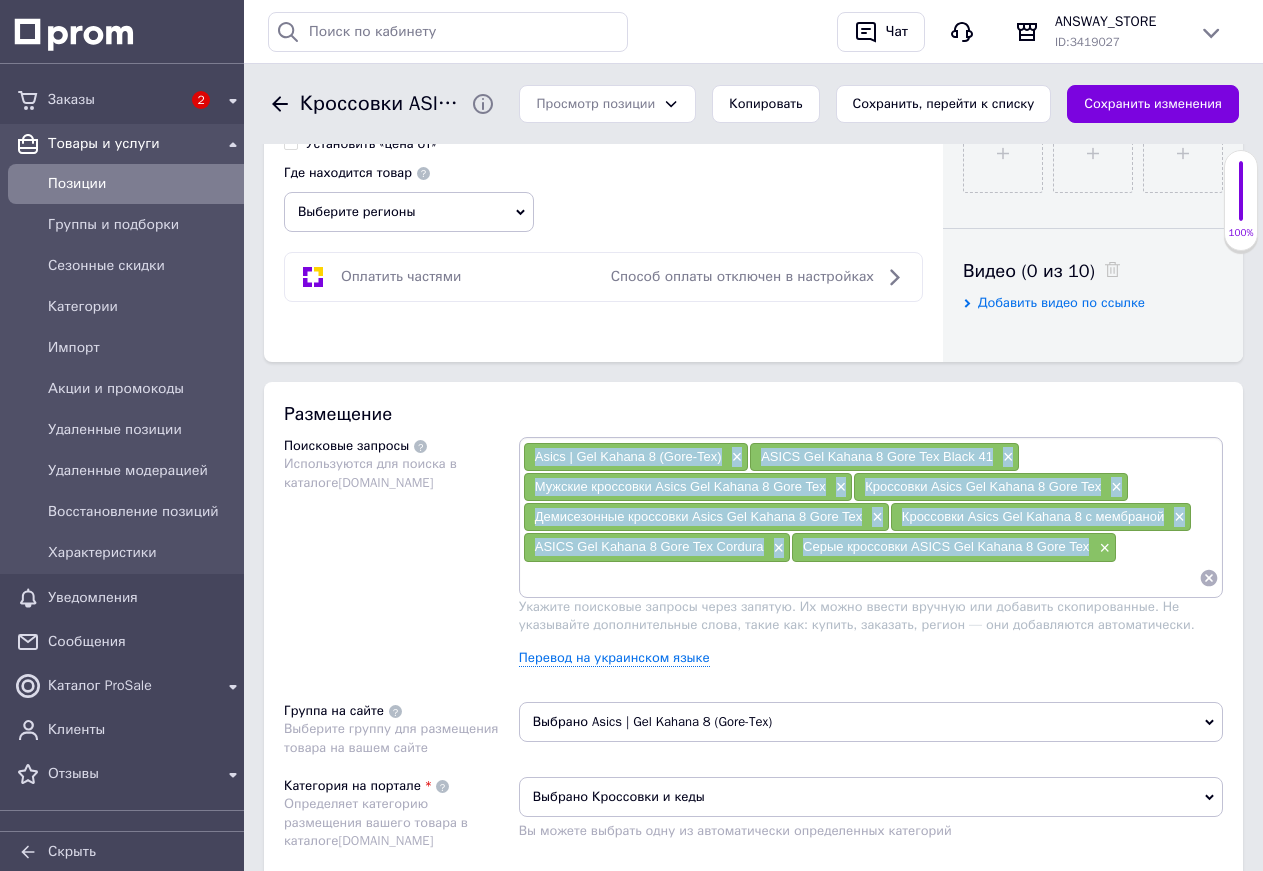 drag, startPoint x: 534, startPoint y: 454, endPoint x: 1087, endPoint y: 554, distance: 561.9689 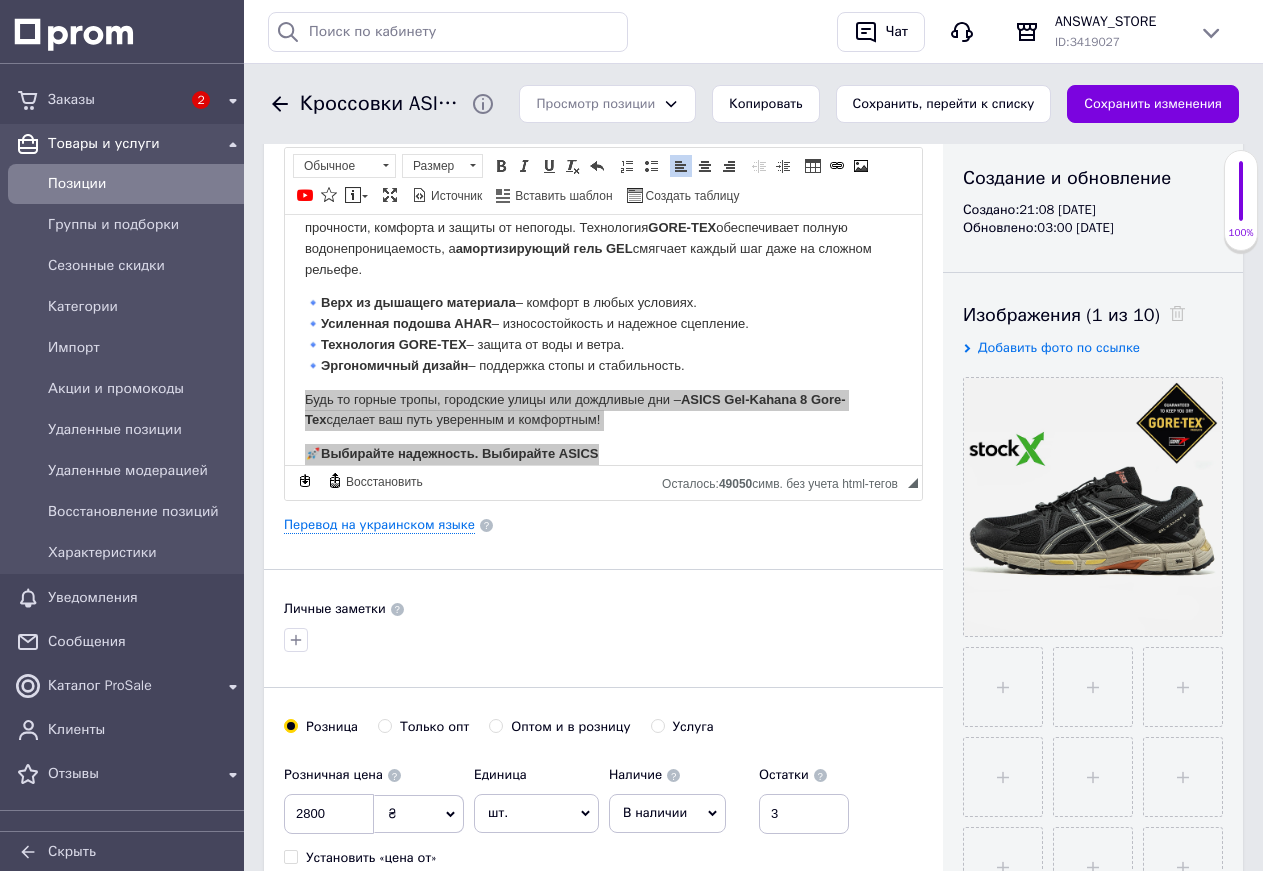 scroll, scrollTop: 0, scrollLeft: 0, axis: both 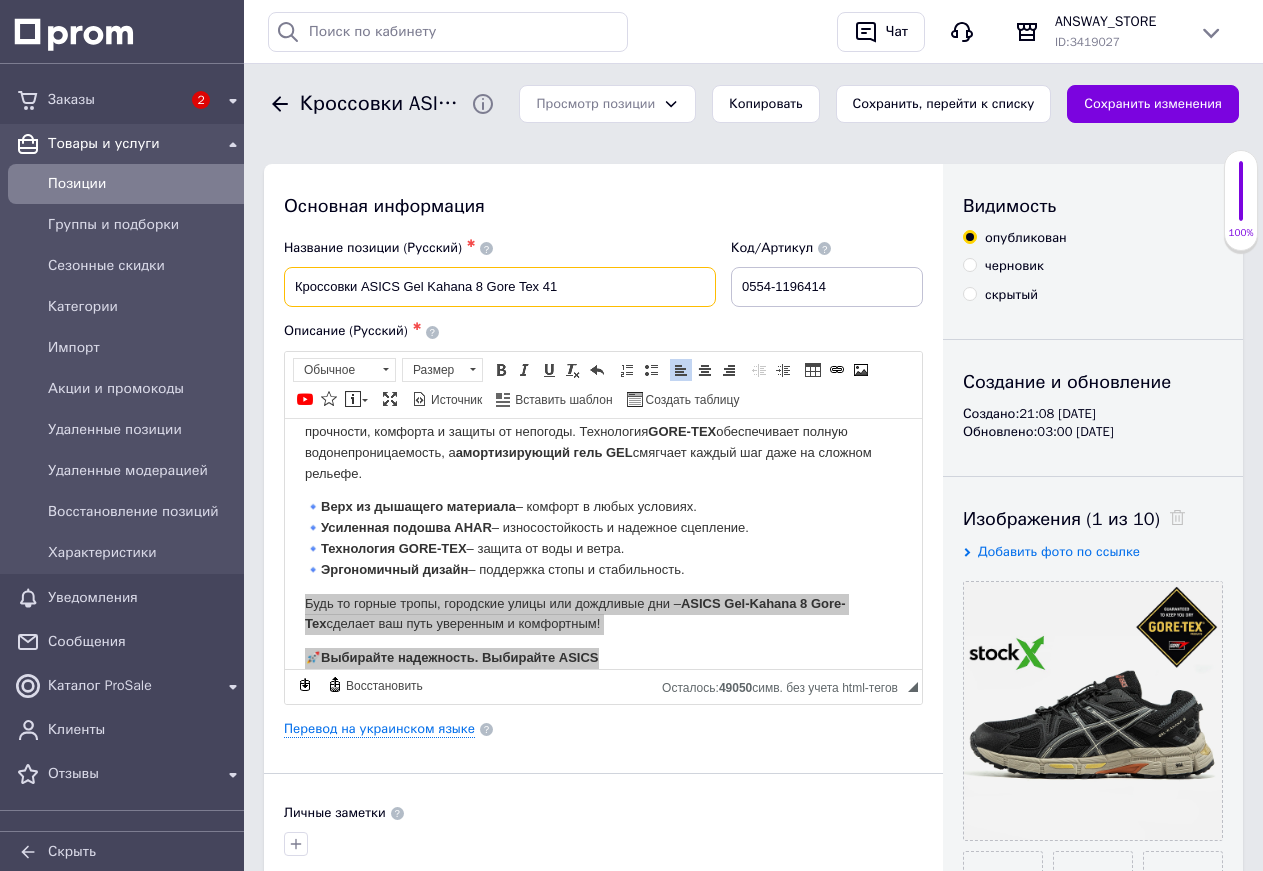 click on "Кроссовки ASICS Gel Kahana 8 Gore Tex 41" at bounding box center [500, 287] 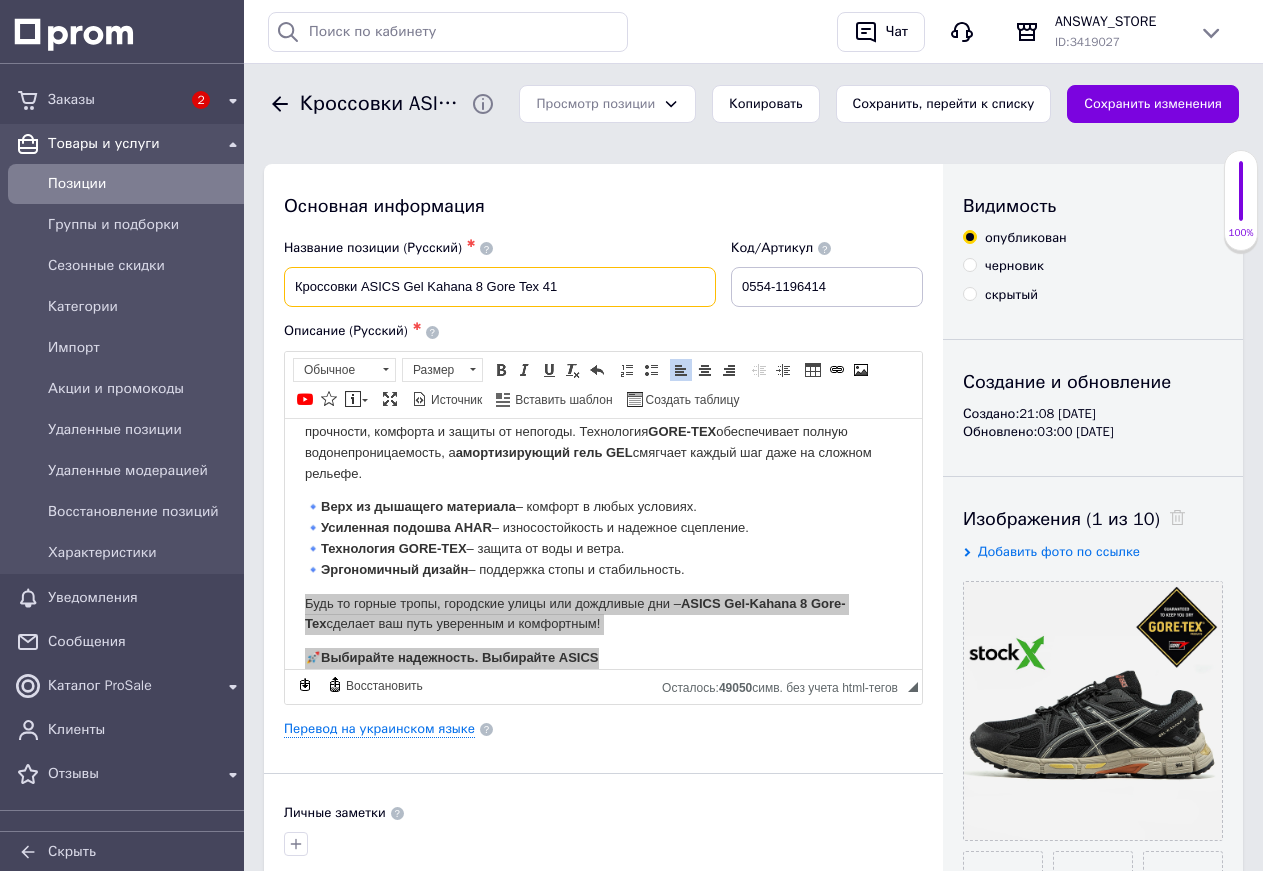 click on "Кроссовки ASICS Gel Kahana 8 Gore Tex 41" at bounding box center (500, 287) 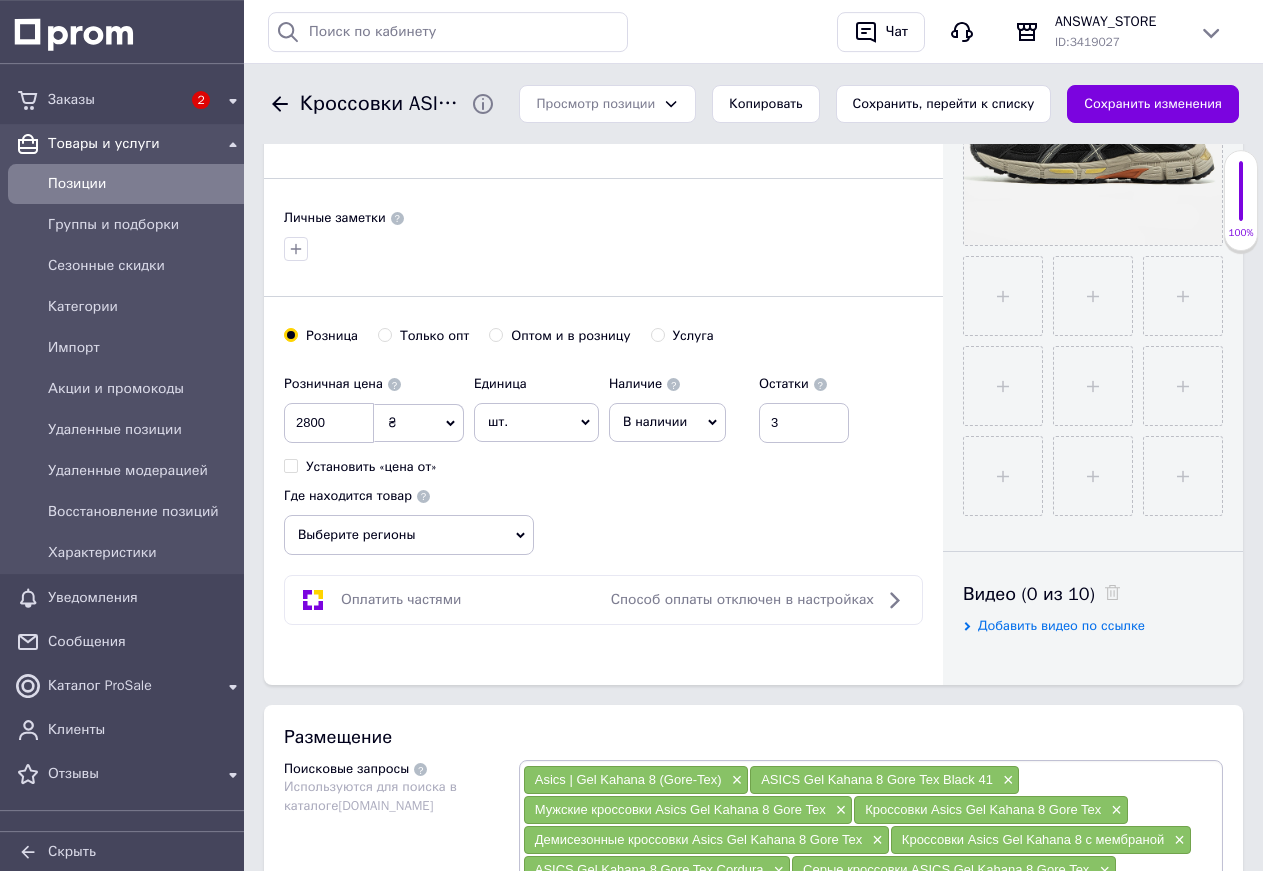 scroll, scrollTop: 612, scrollLeft: 0, axis: vertical 